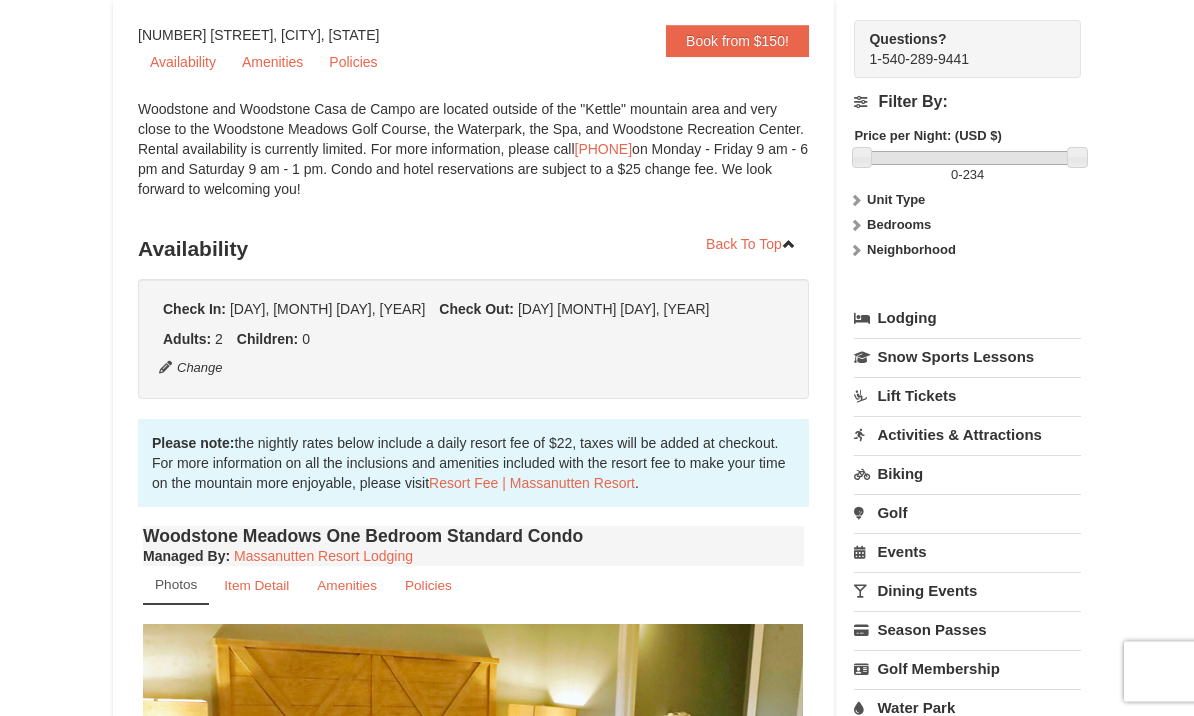 scroll, scrollTop: 0, scrollLeft: 0, axis: both 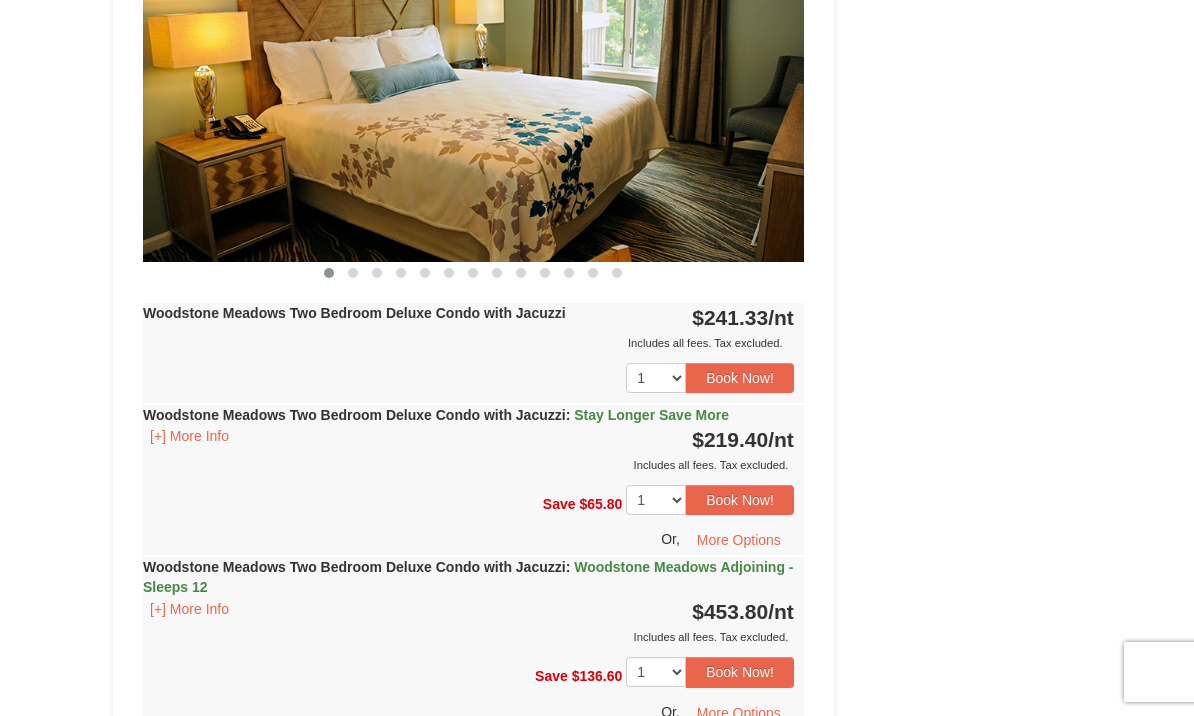 click on "[+] More Info" at bounding box center [189, 436] 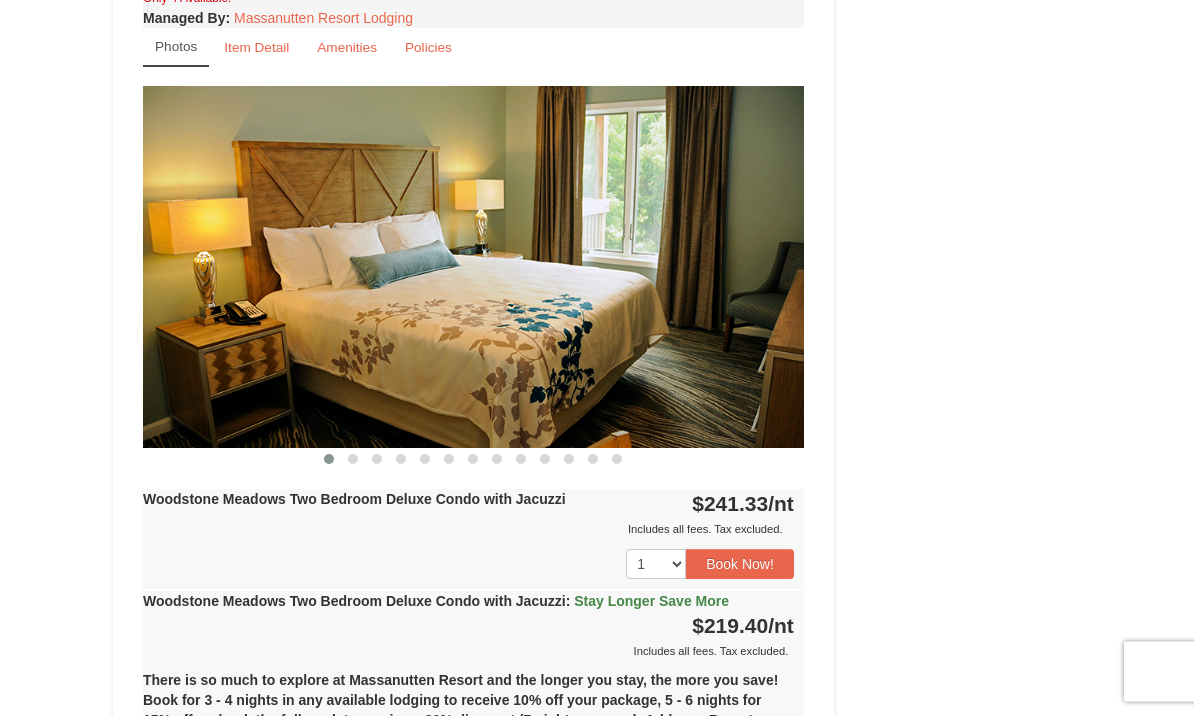 scroll, scrollTop: 2674, scrollLeft: 0, axis: vertical 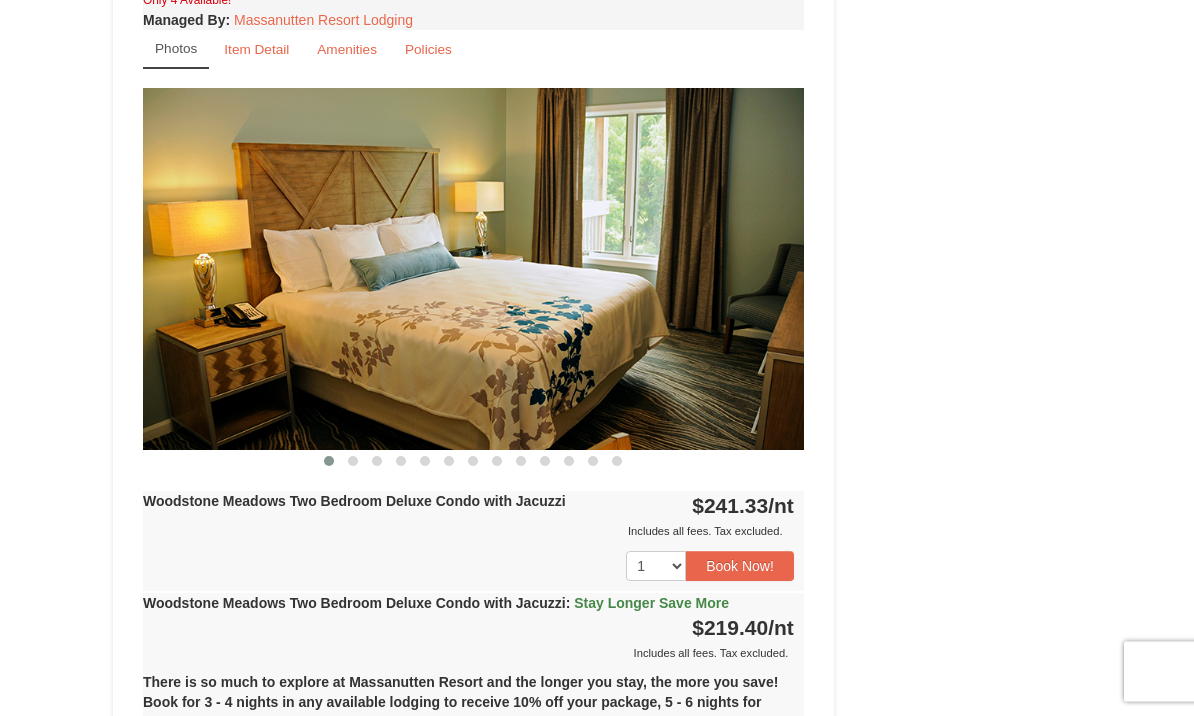click at bounding box center [353, 462] 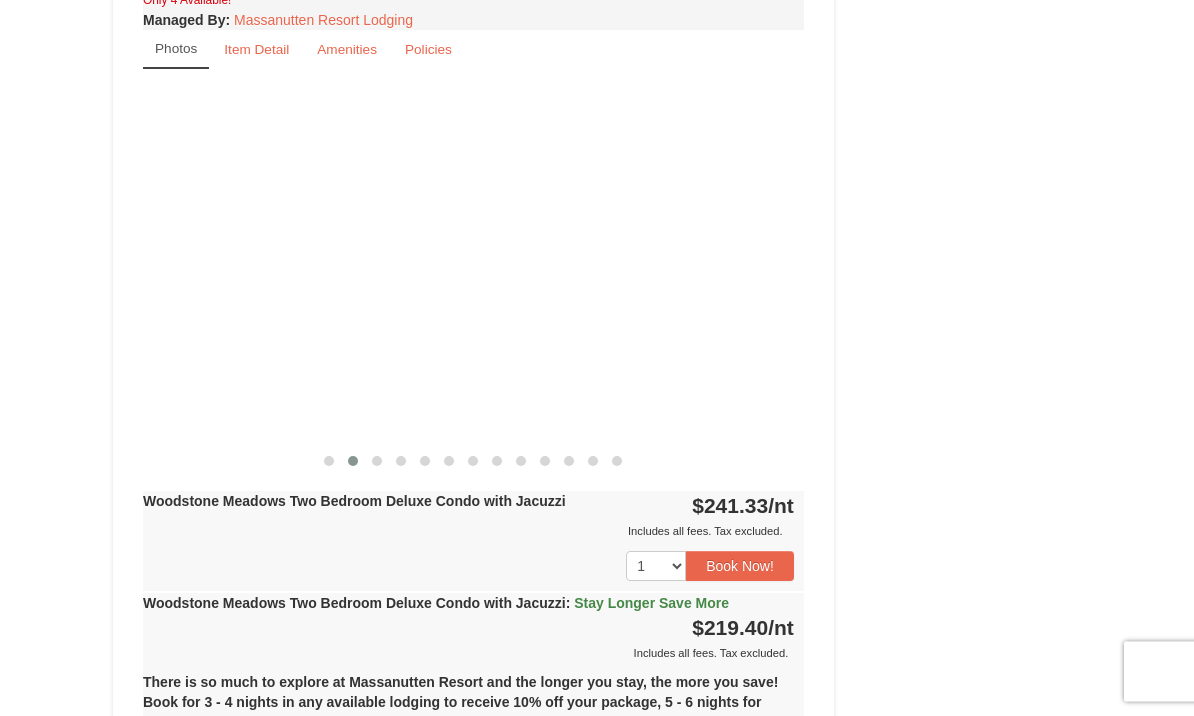 scroll, scrollTop: 2675, scrollLeft: 0, axis: vertical 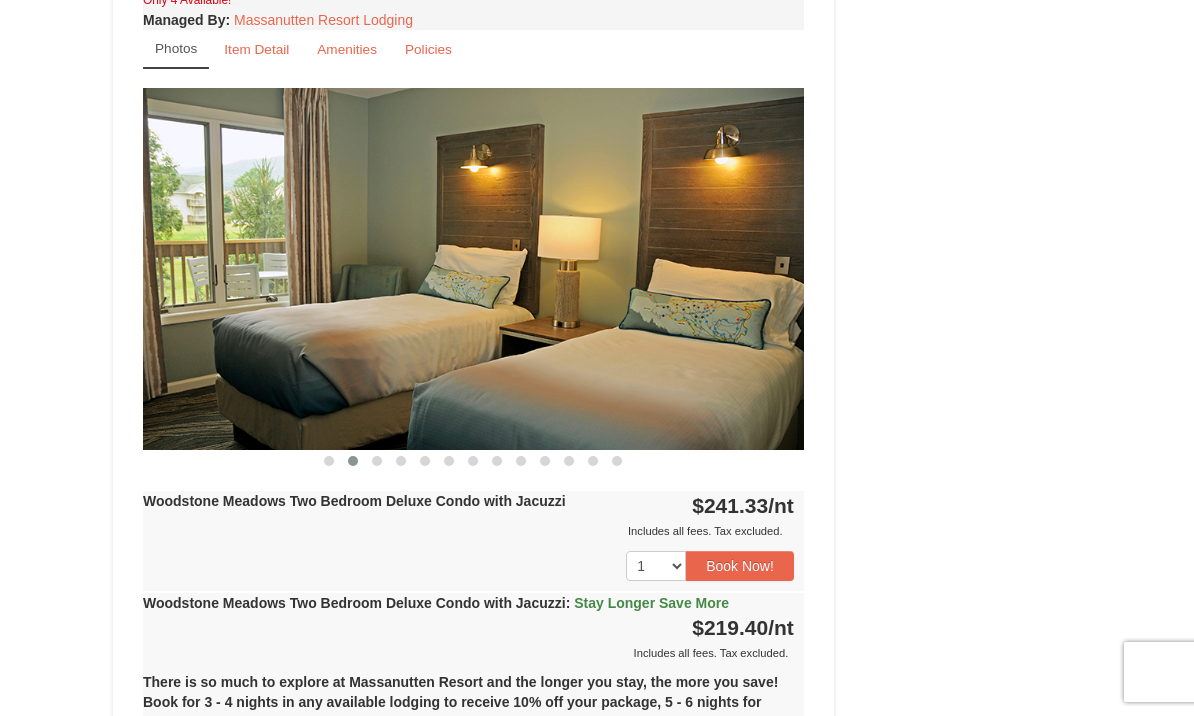 click at bounding box center [329, 461] 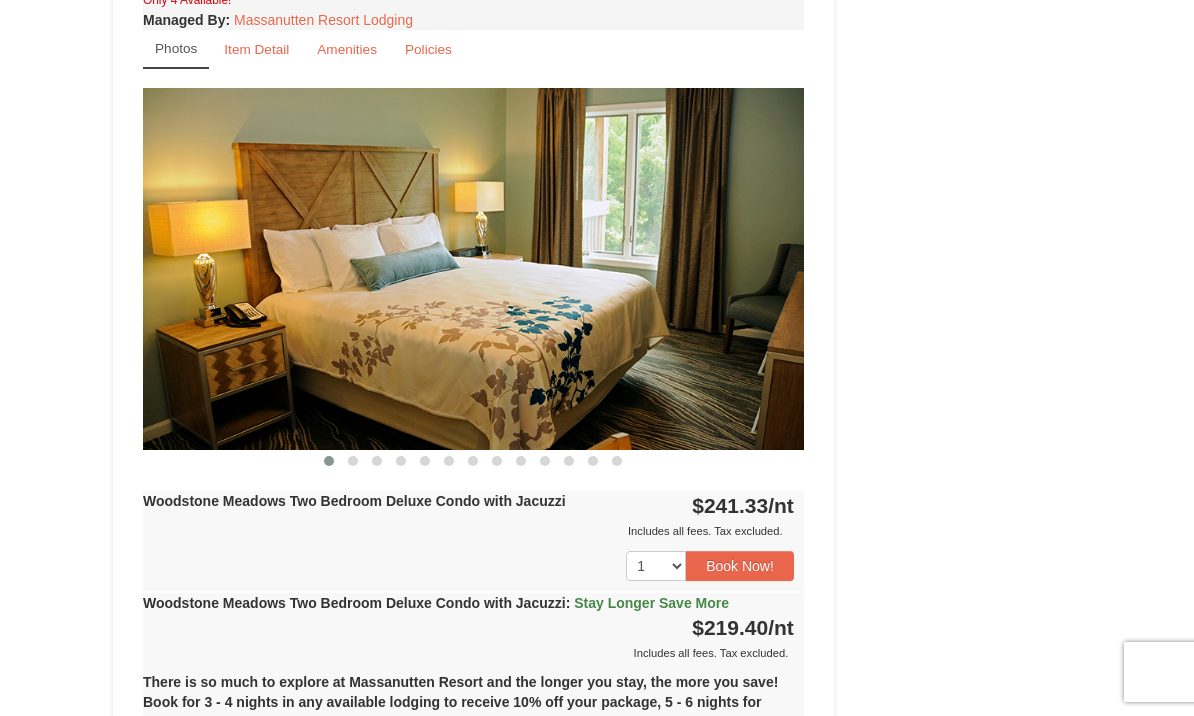 click at bounding box center [353, 461] 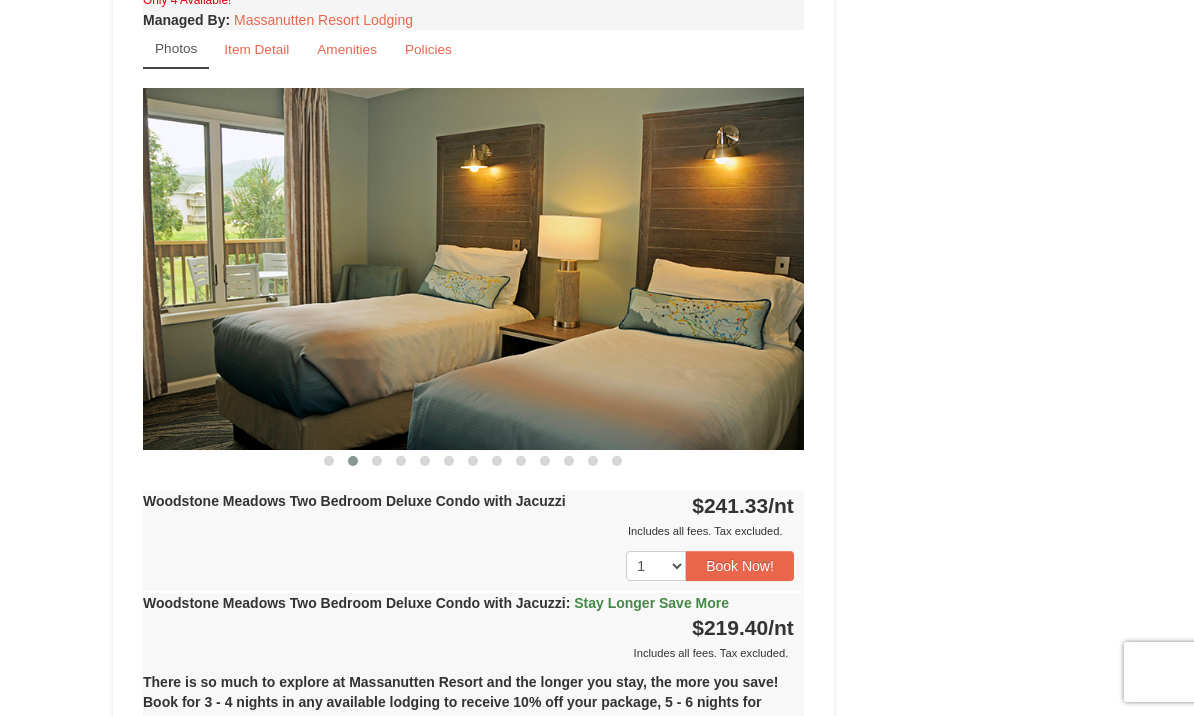 click at bounding box center [377, 461] 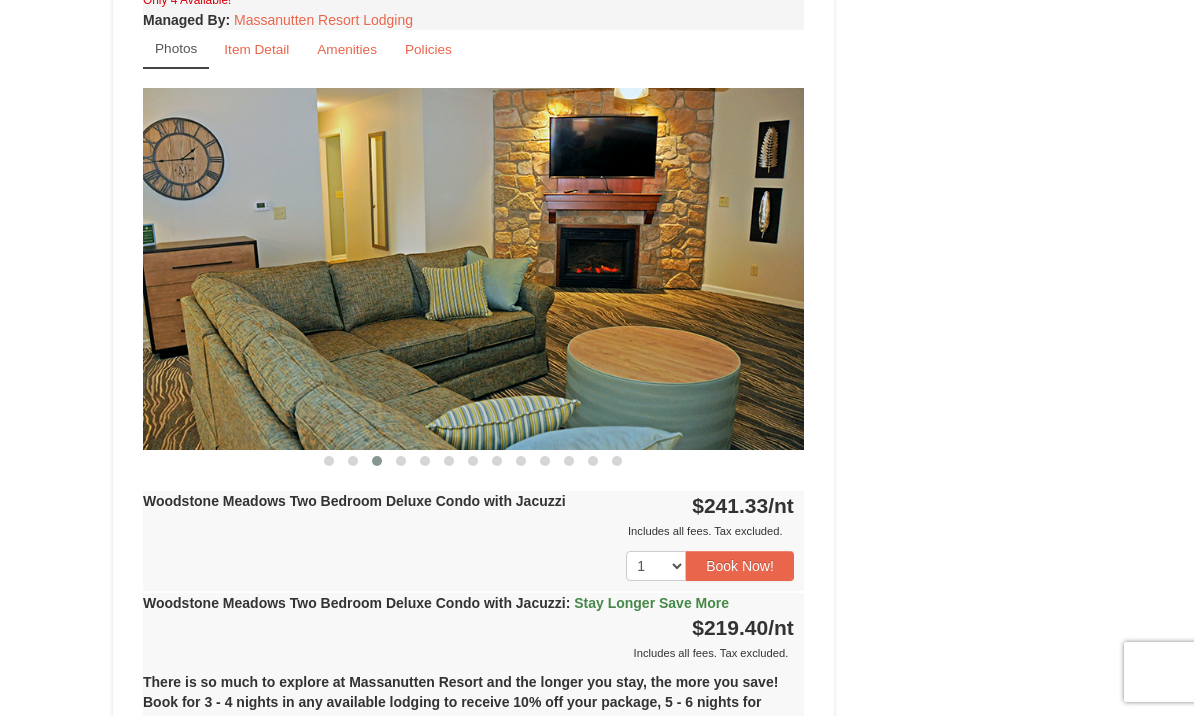 click at bounding box center [401, 461] 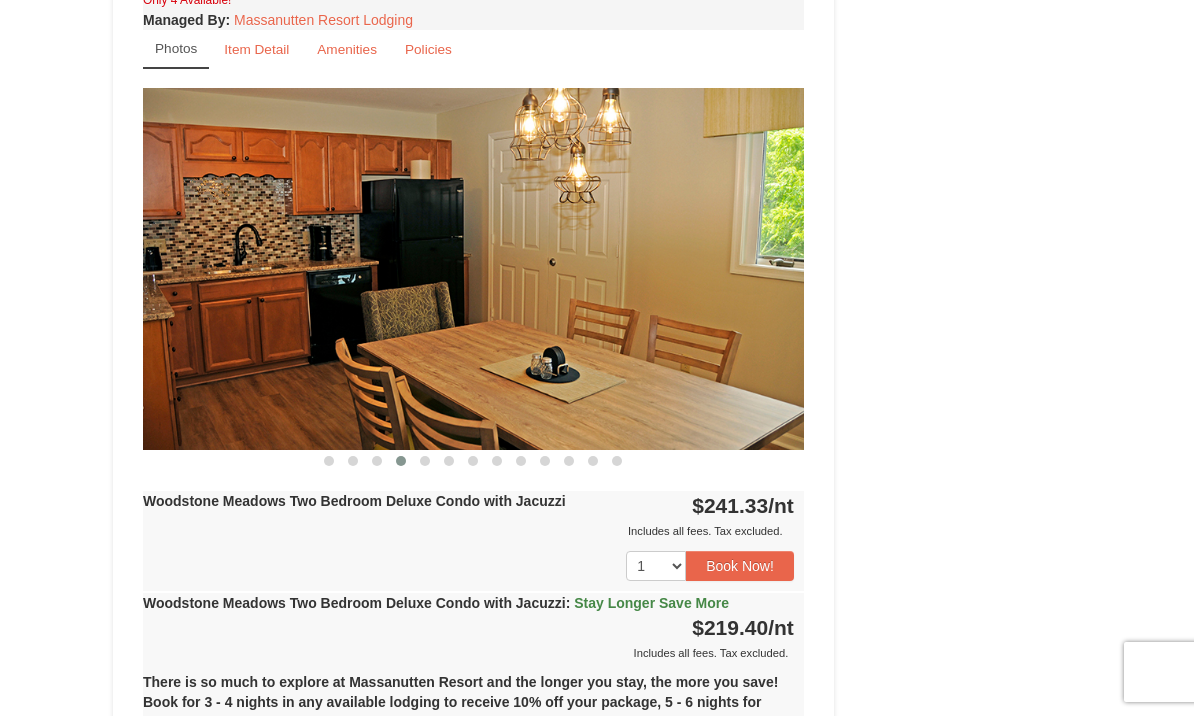 click at bounding box center [425, 461] 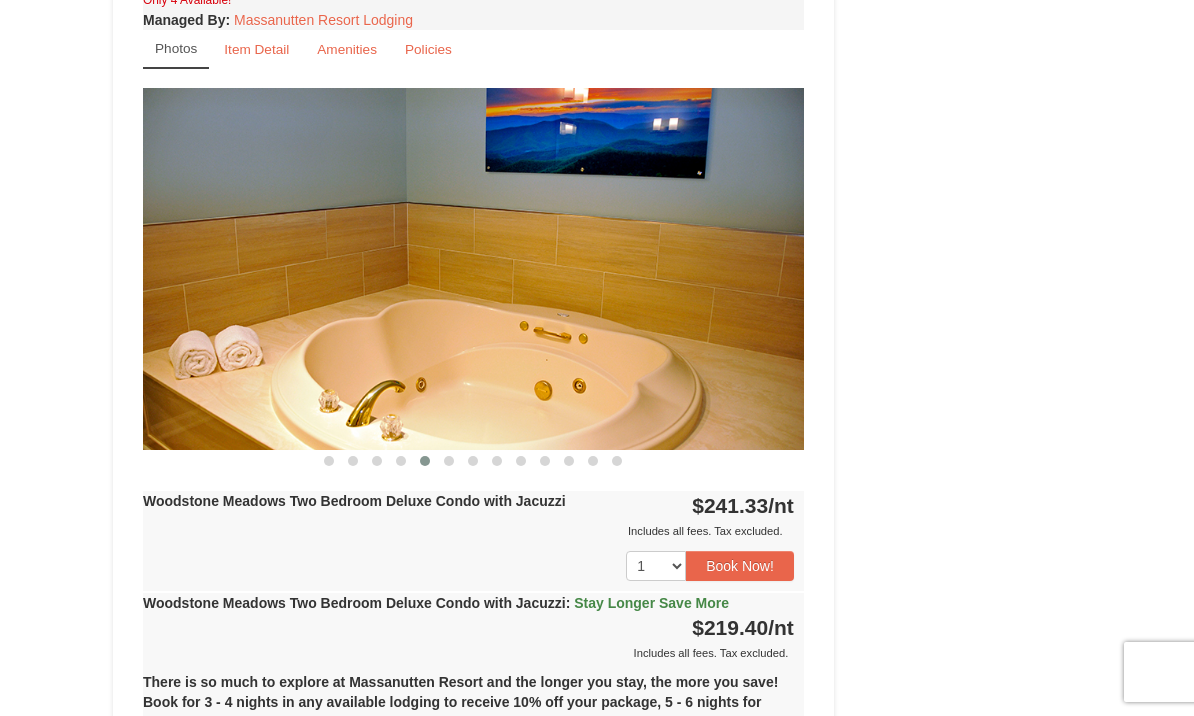 click at bounding box center (449, 461) 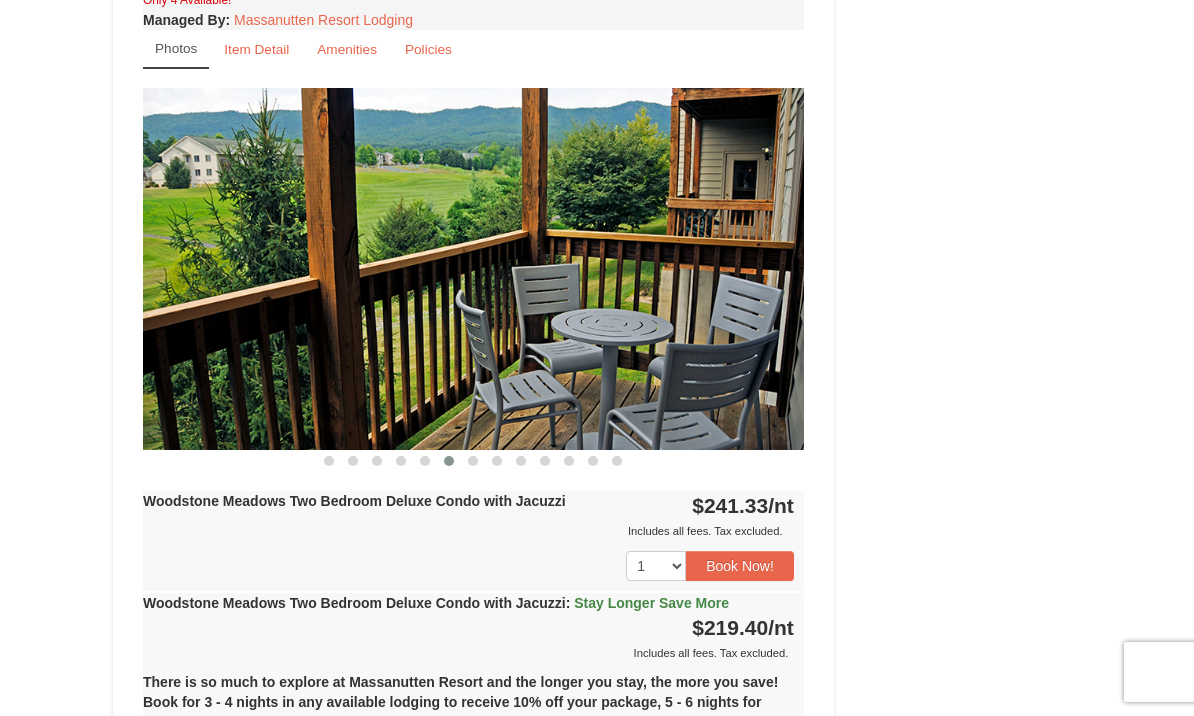 click at bounding box center (473, 461) 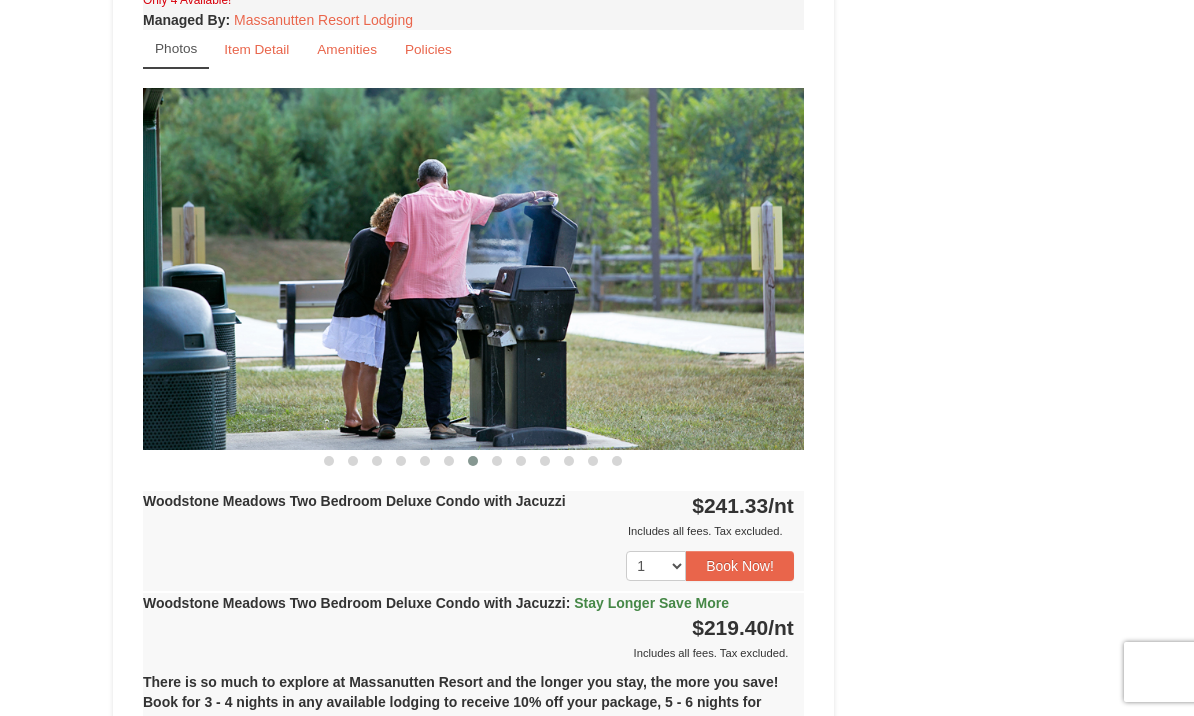 click at bounding box center [353, 461] 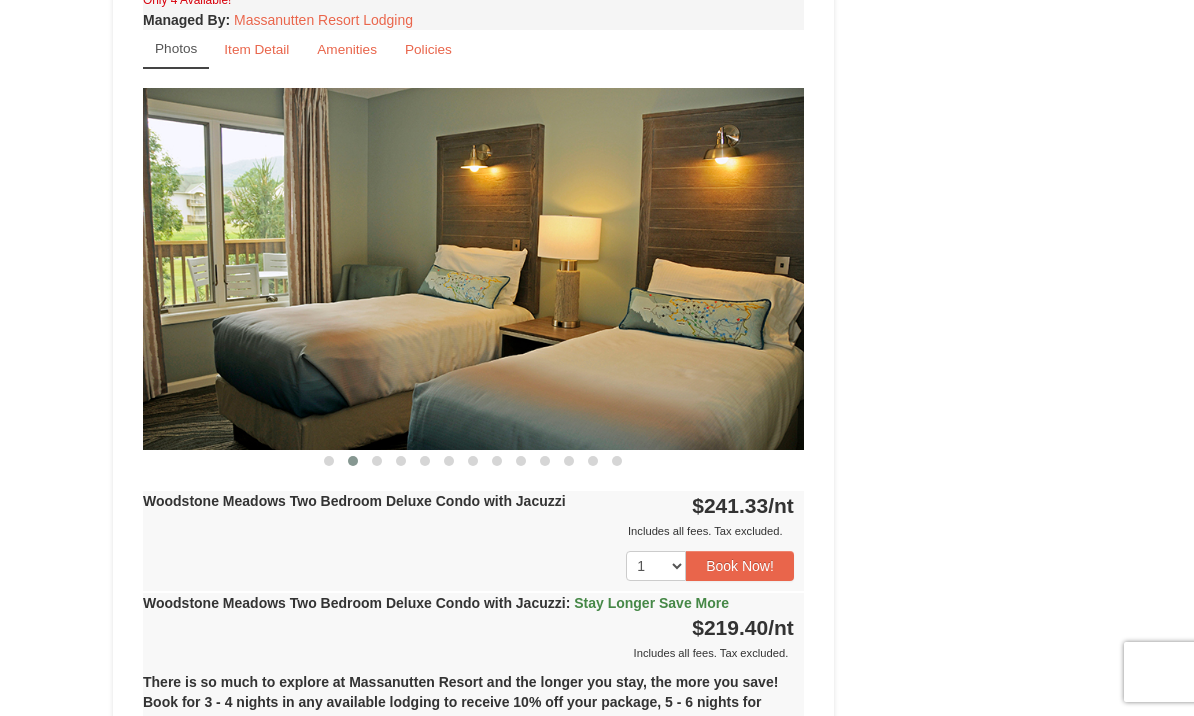 click at bounding box center [329, 461] 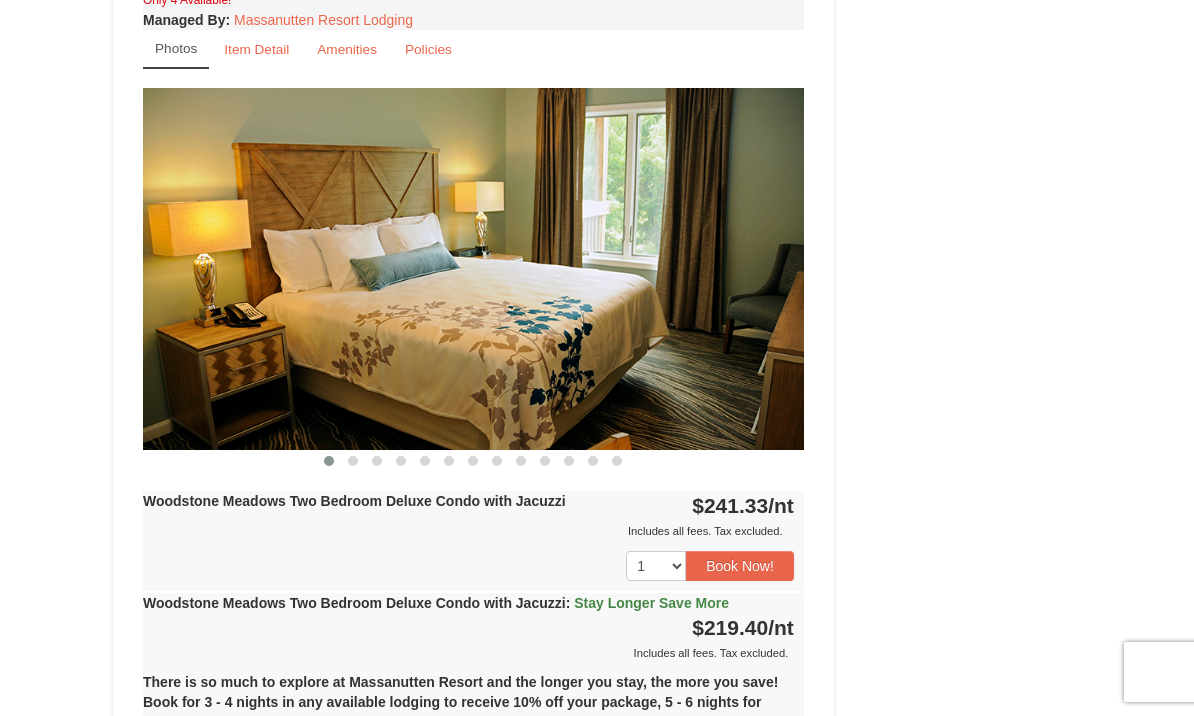 click at bounding box center [353, 461] 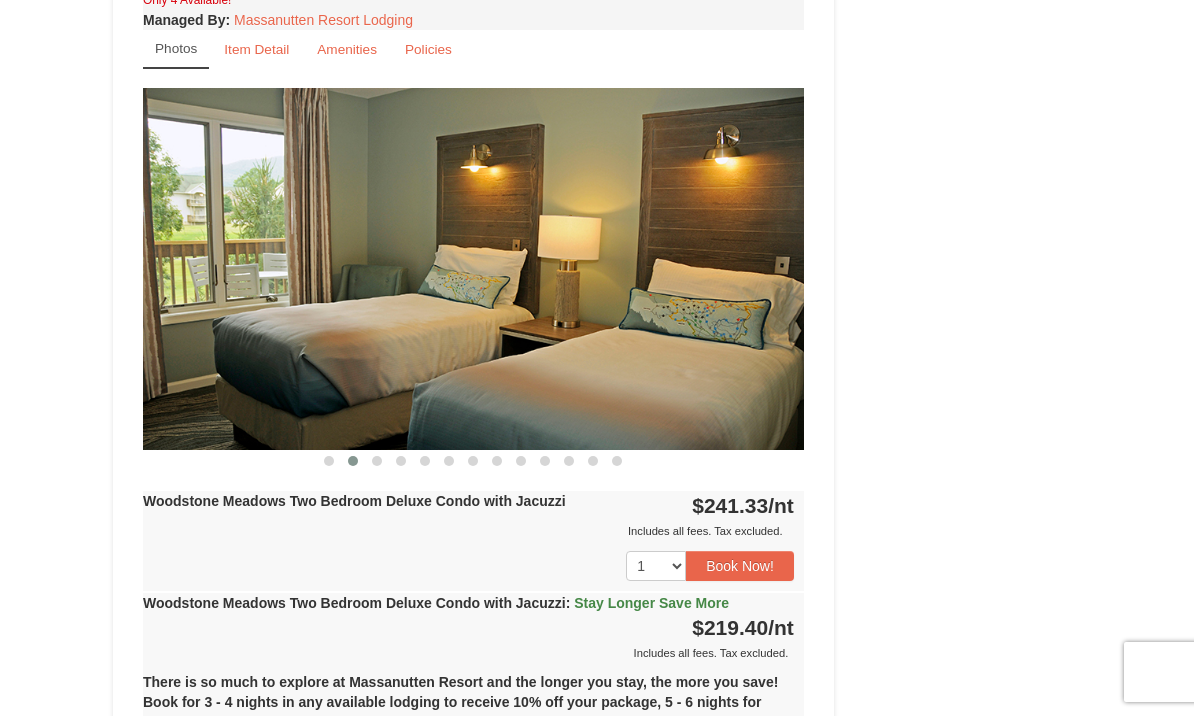 click at bounding box center [449, 461] 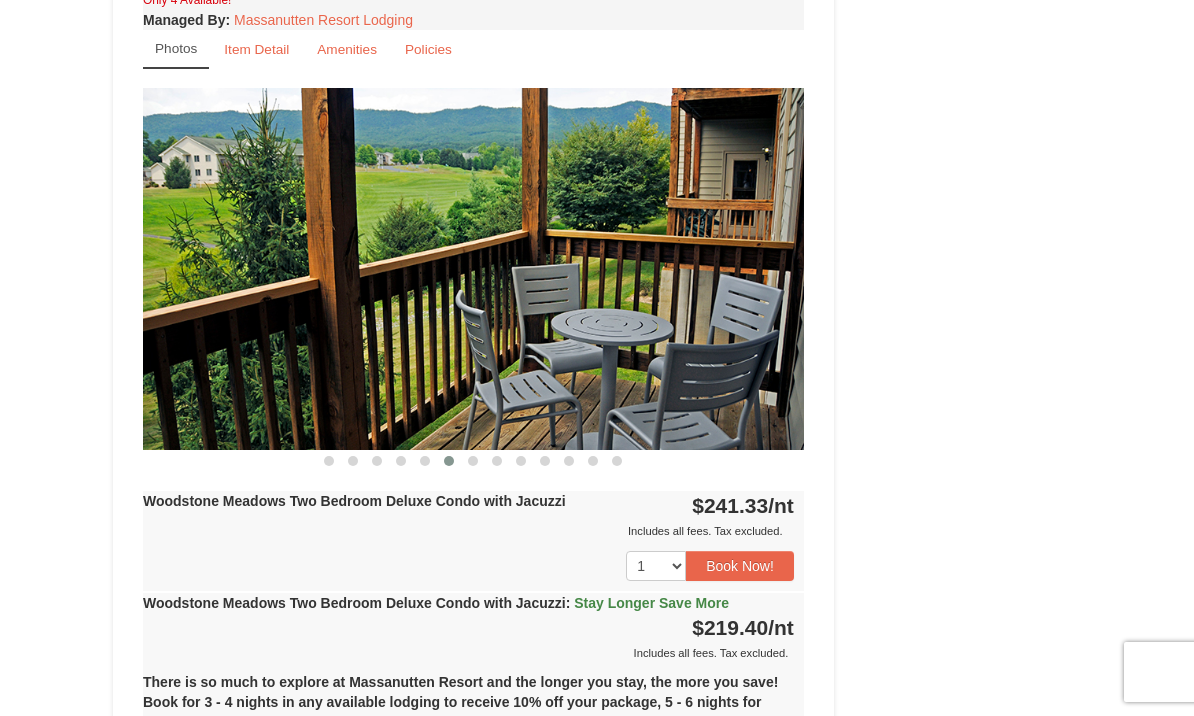 click at bounding box center [473, 461] 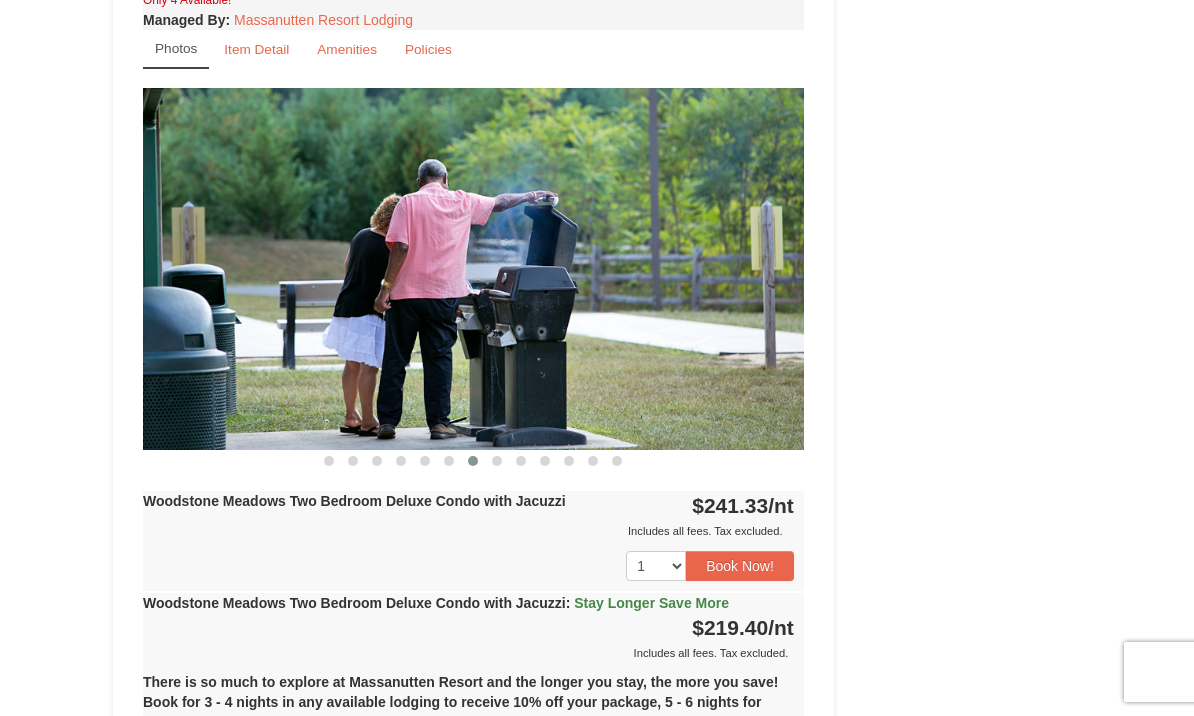 click at bounding box center (497, 461) 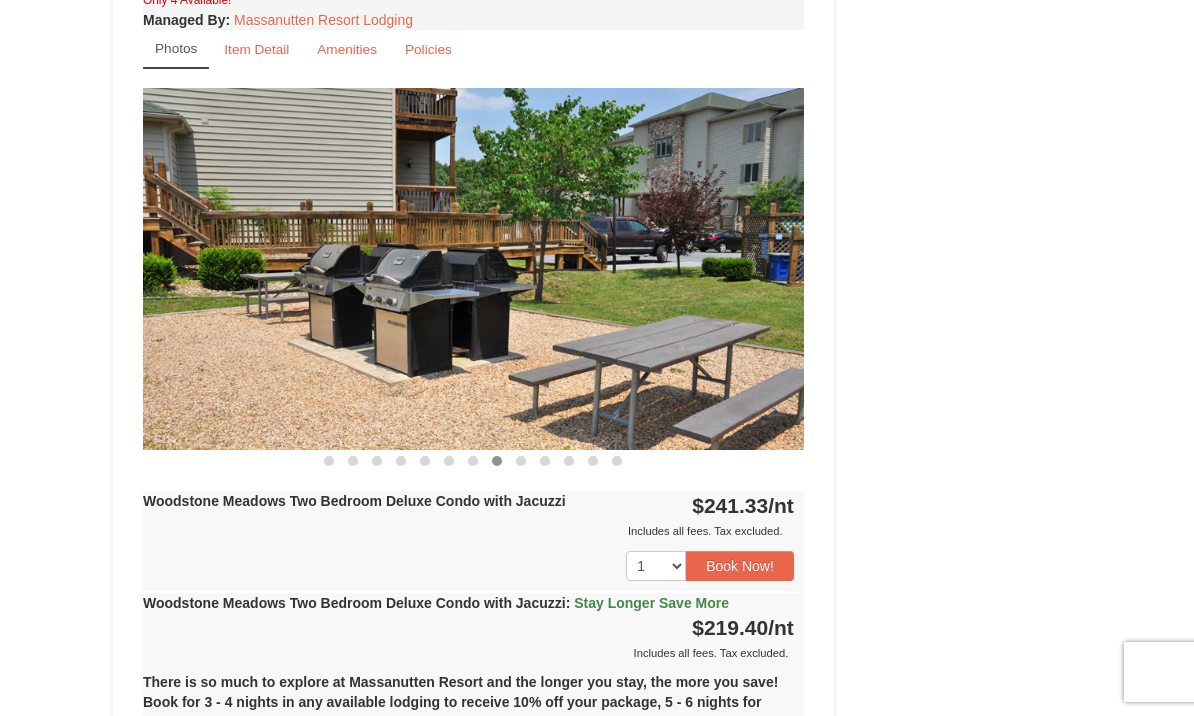 click at bounding box center (521, 461) 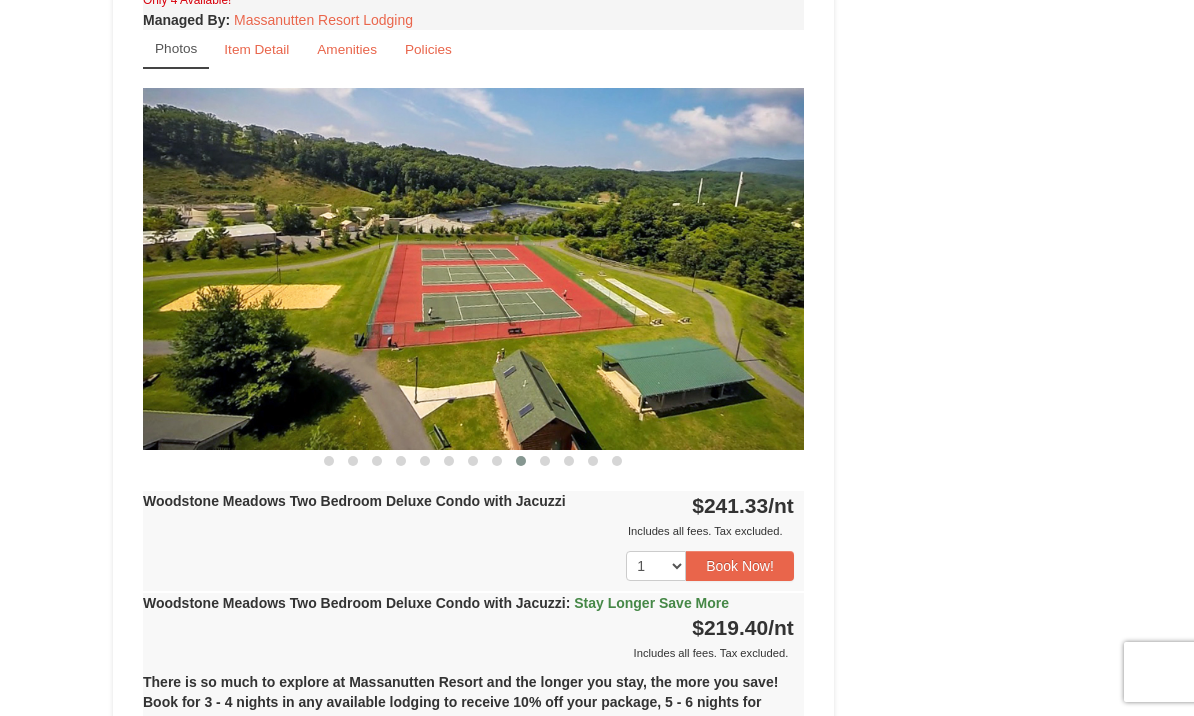 click at bounding box center (545, 461) 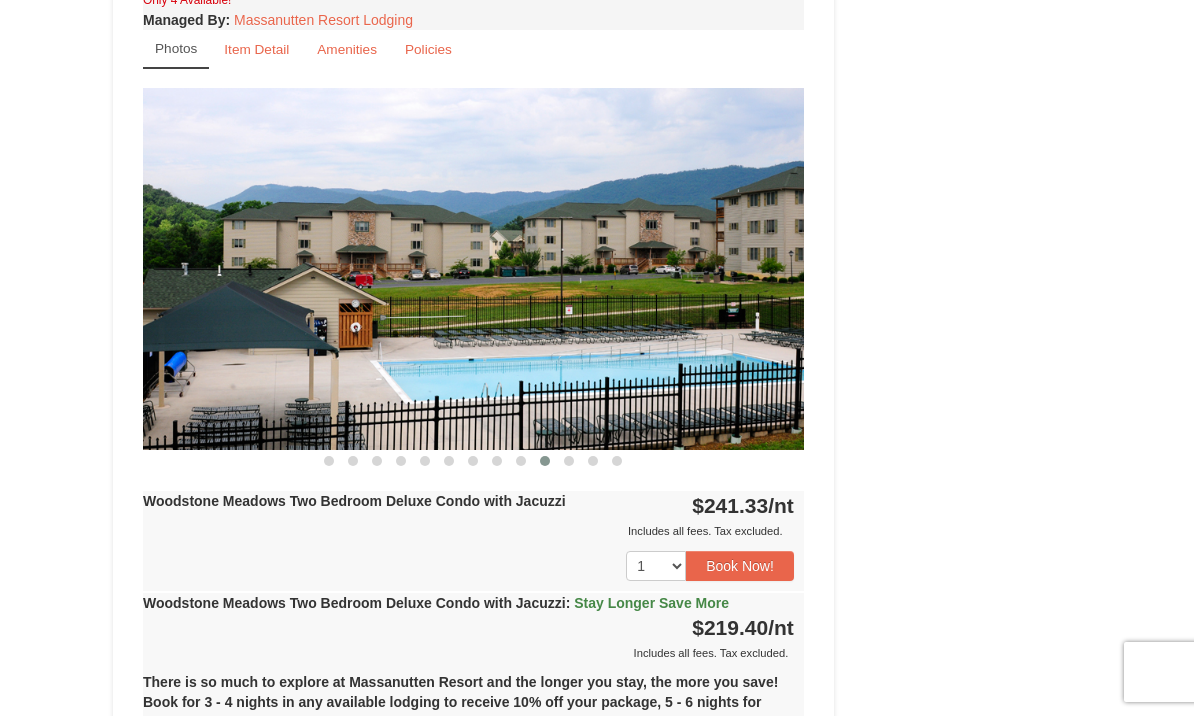 click at bounding box center (569, 461) 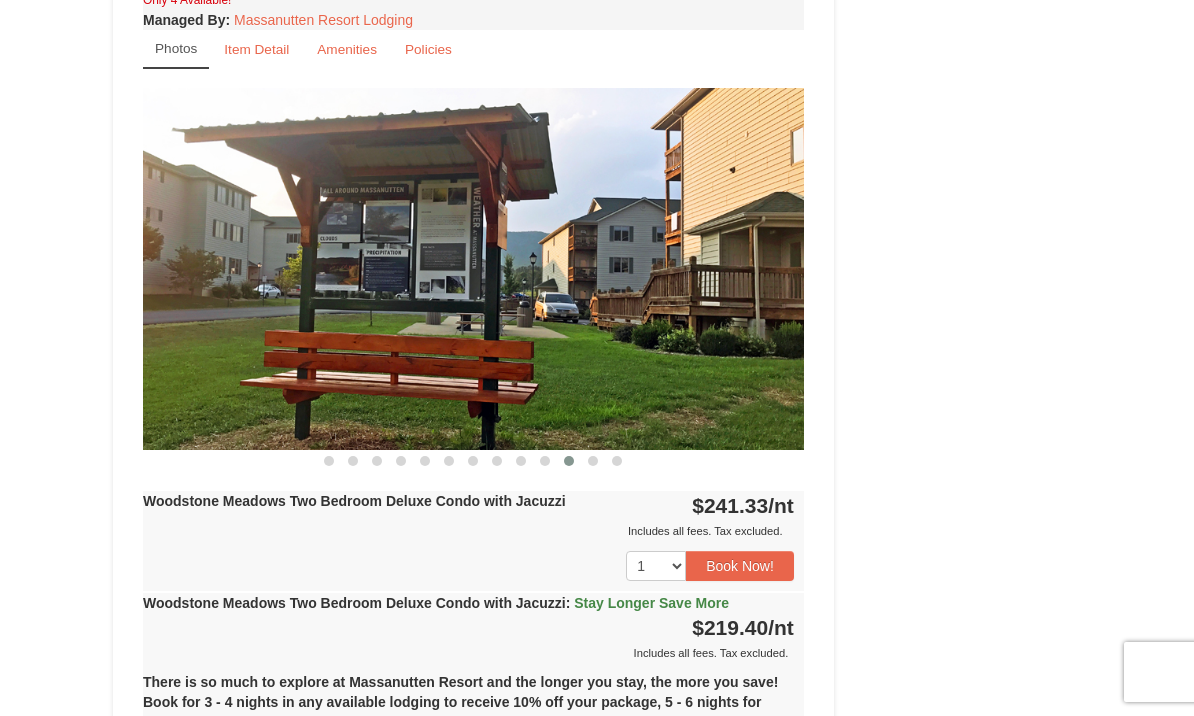 click at bounding box center [593, 461] 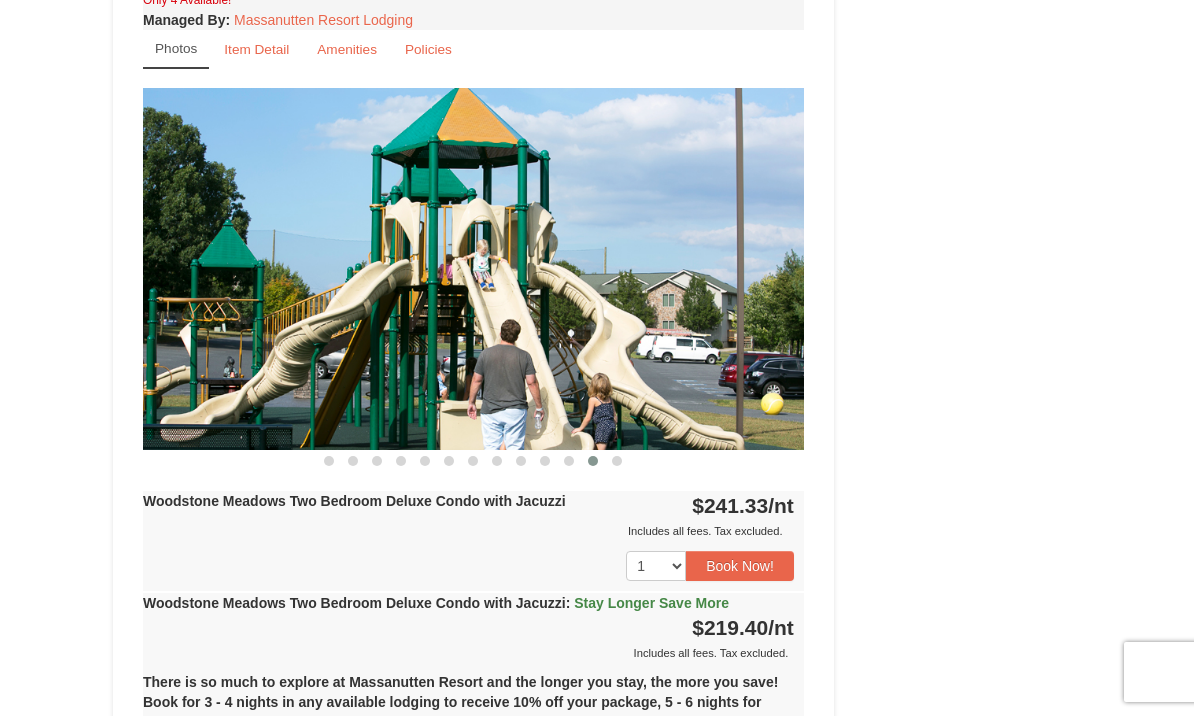 click at bounding box center (617, 461) 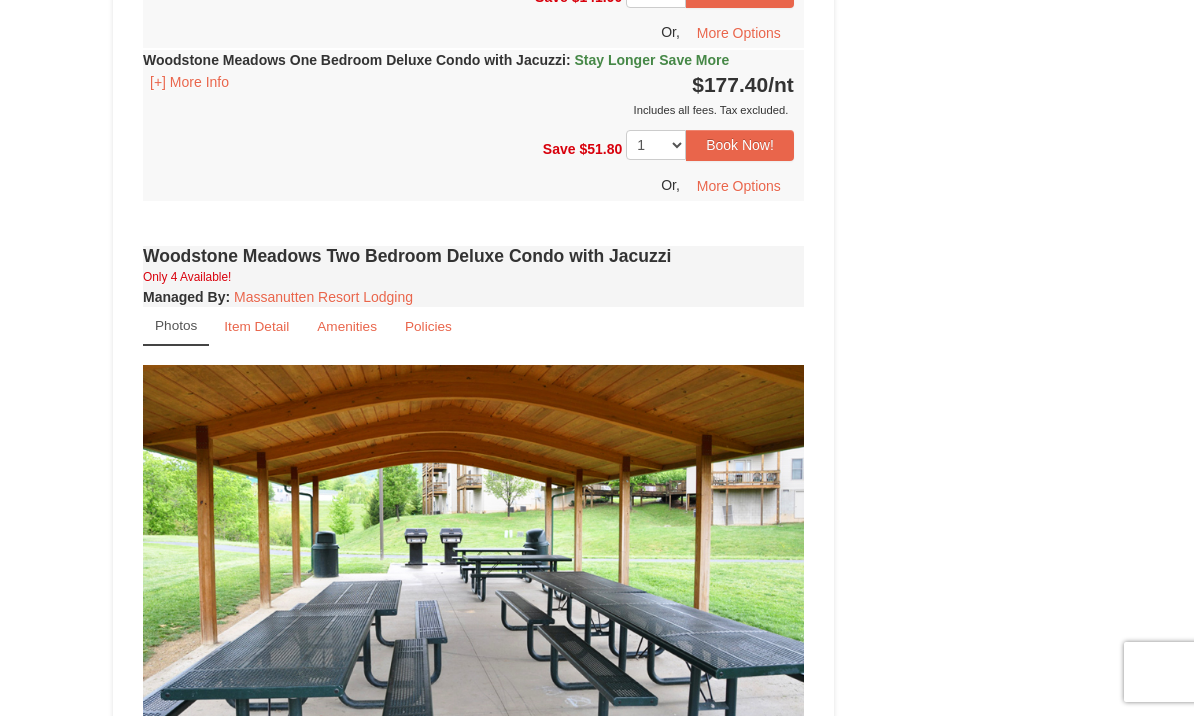 scroll, scrollTop: 2397, scrollLeft: 0, axis: vertical 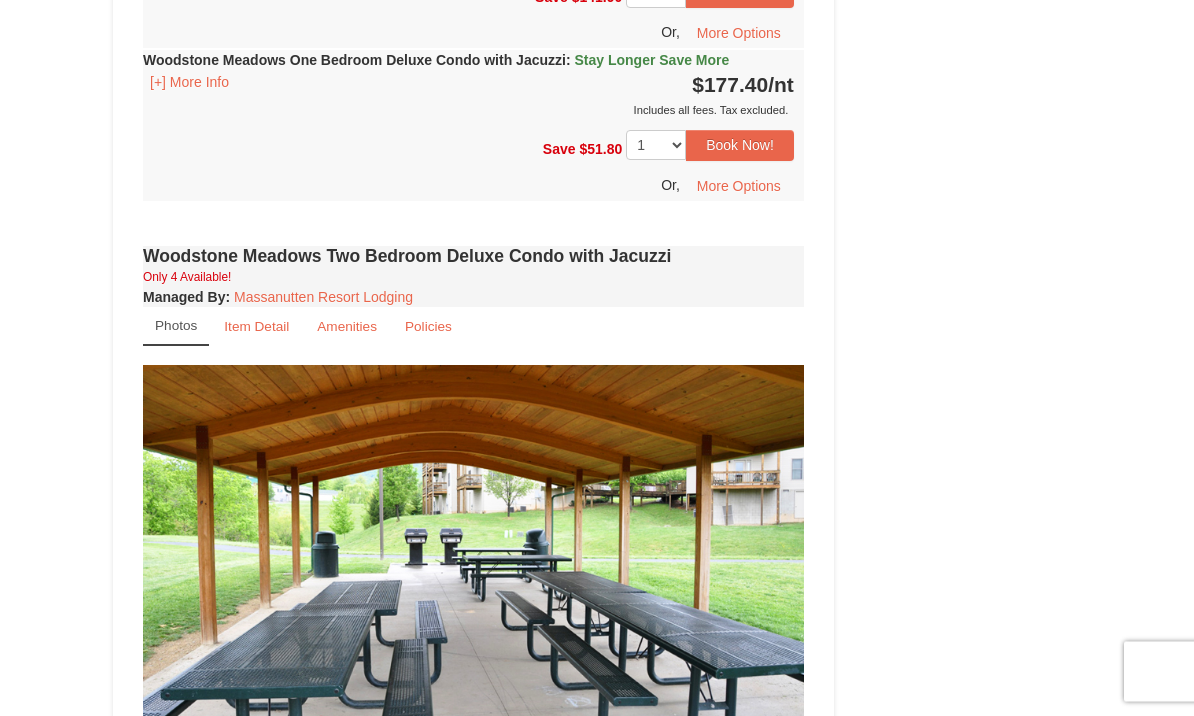 click on "Massanutten Resort Lodging" at bounding box center [323, 298] 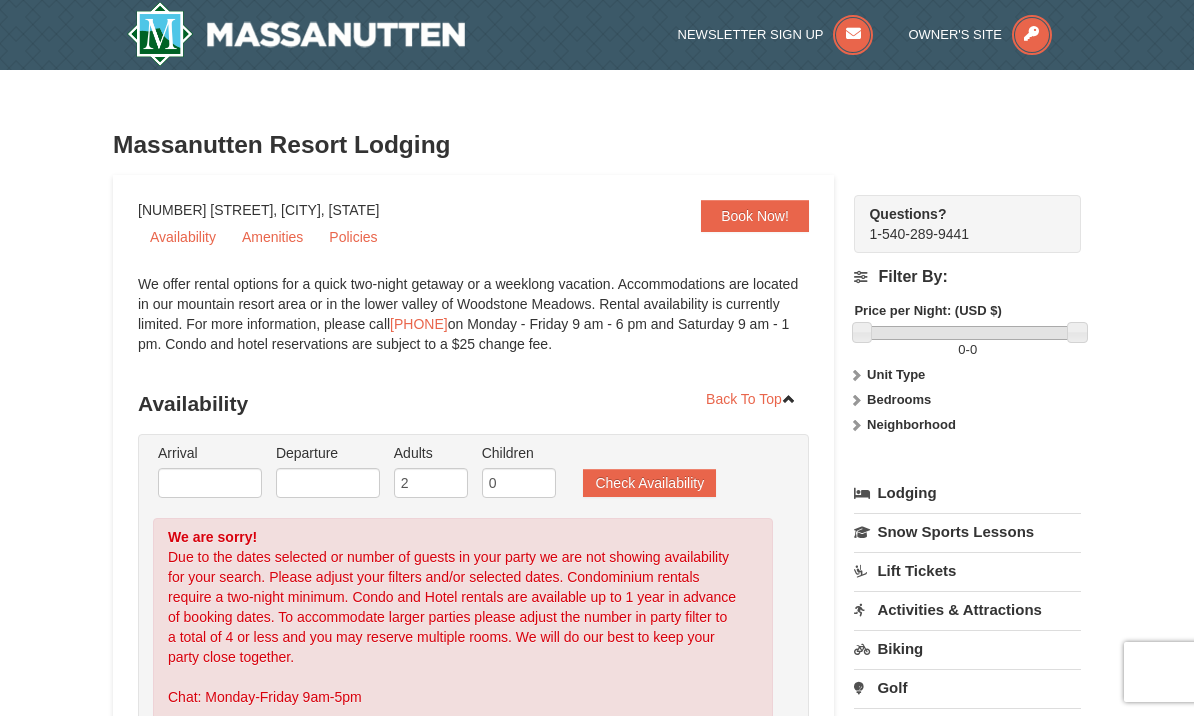 scroll, scrollTop: 0, scrollLeft: 0, axis: both 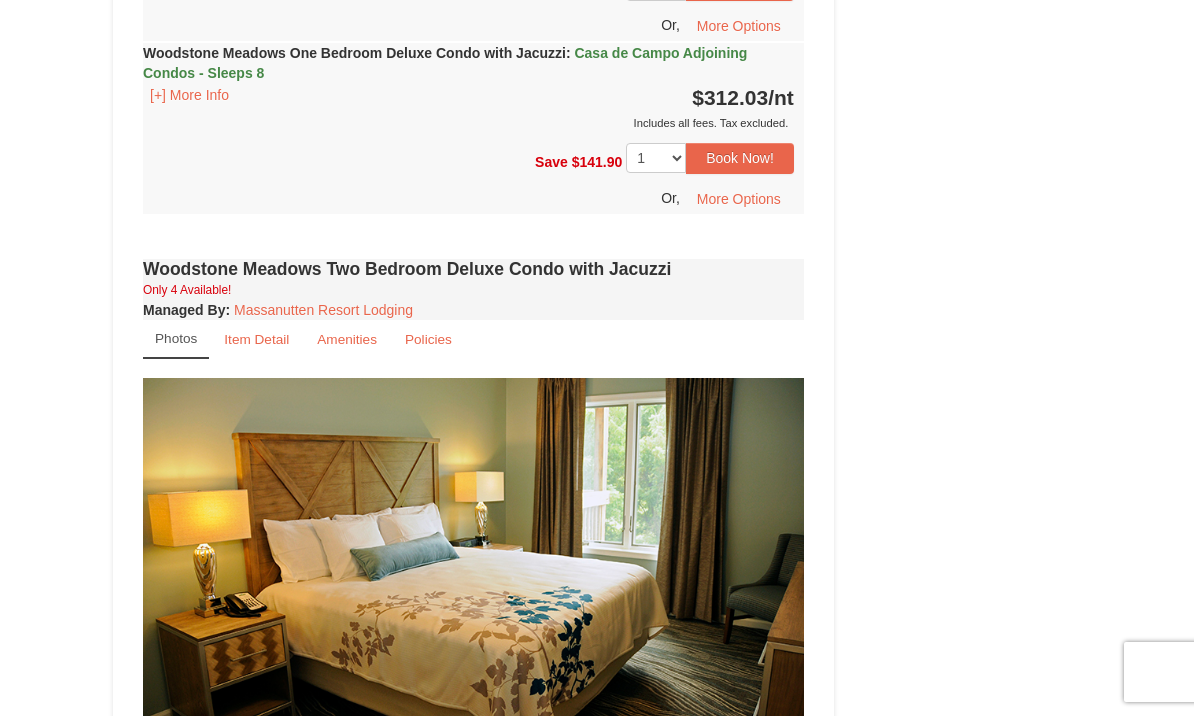 click on "Item Detail" at bounding box center (256, 339) 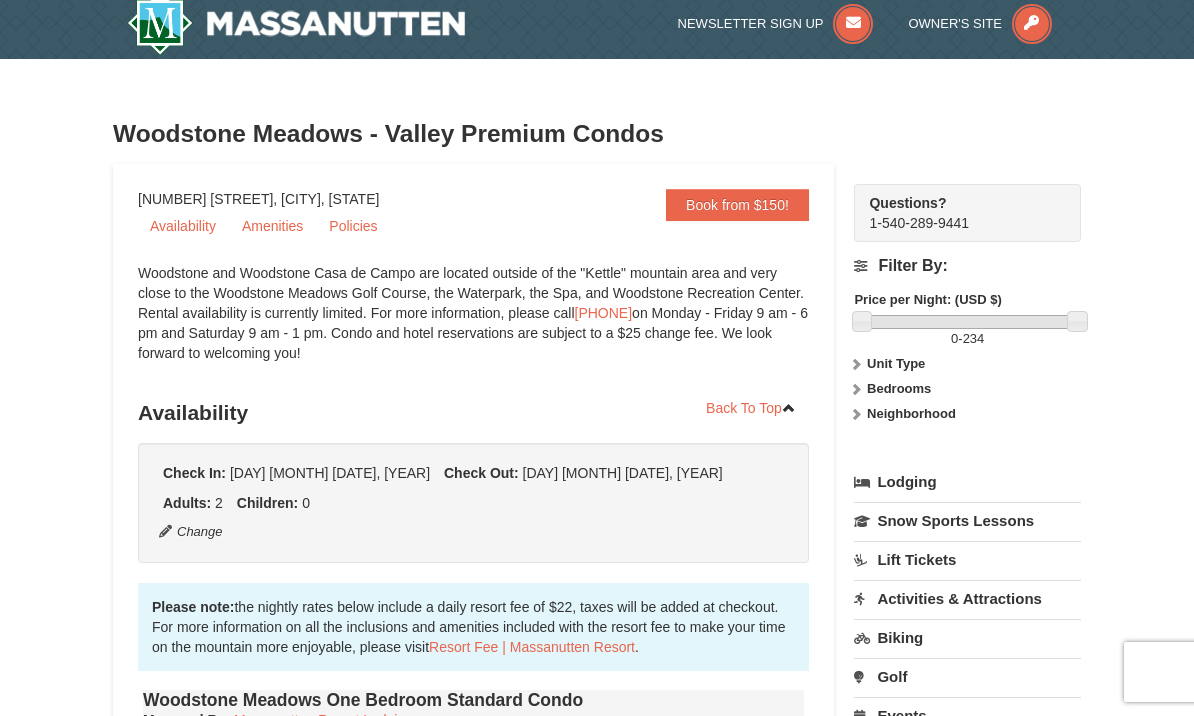 scroll, scrollTop: 0, scrollLeft: 0, axis: both 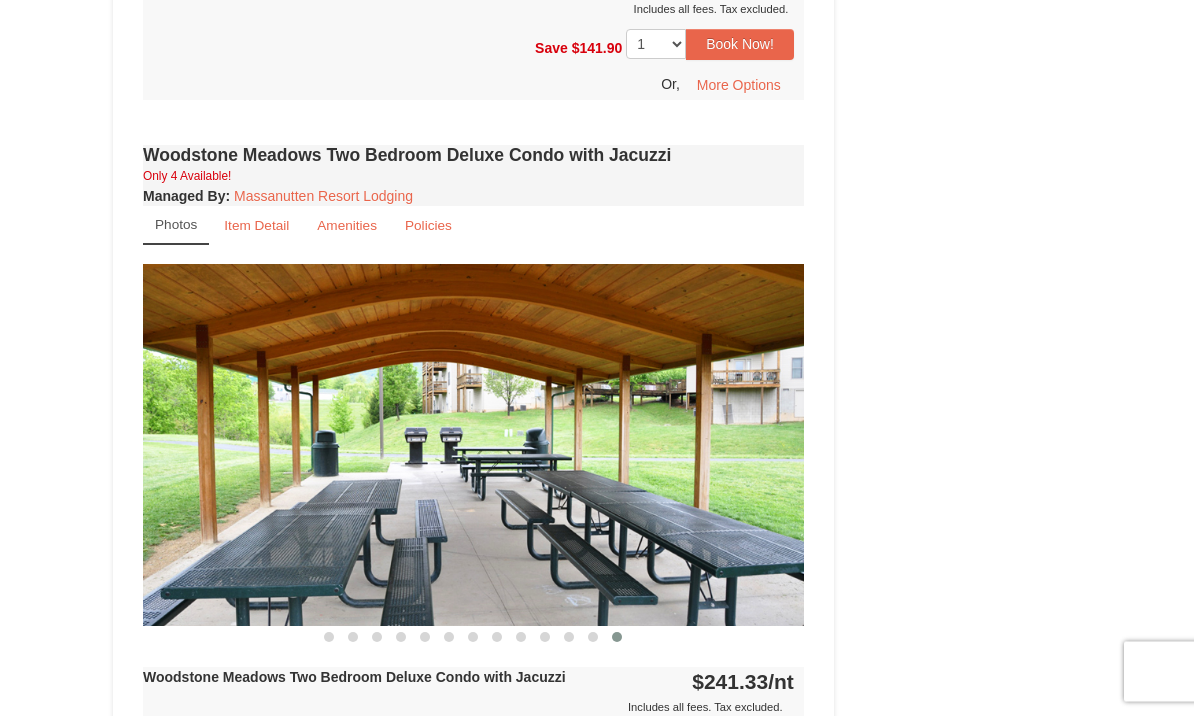 click on "Item Detail" at bounding box center [256, 226] 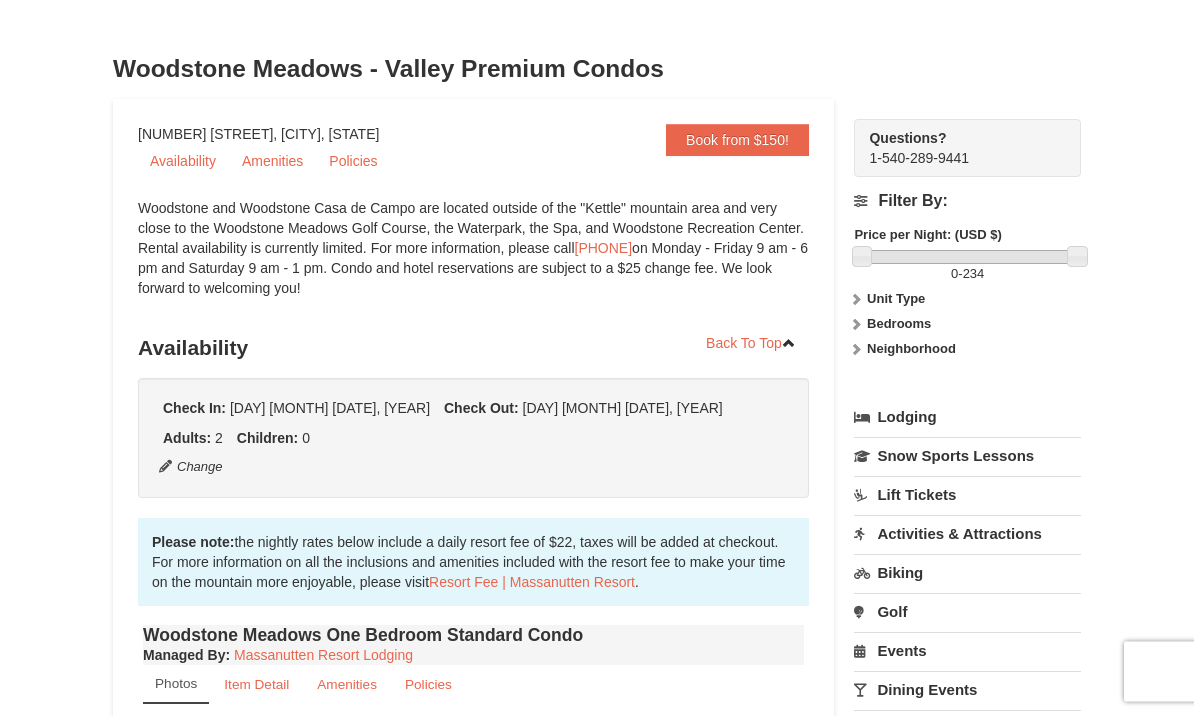 scroll, scrollTop: 0, scrollLeft: 0, axis: both 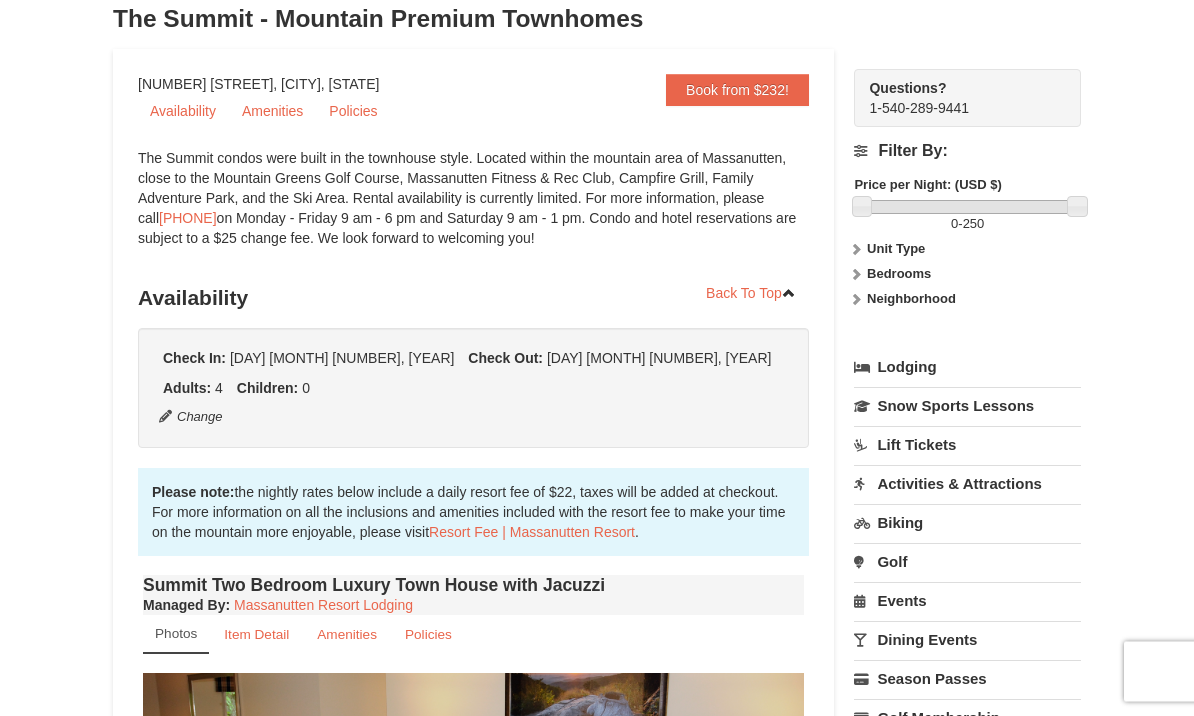 click on "The Summit condos were built in the townhouse style. Located within the mountain area of Massanutten, close to the Mountain Greens Golf Course, Massanutten Fitness & Rec Club, Campfire Grill, Family Adventure Park, and the Ski Area.
Rental availability is currently limited. For more information, please call  540.289.4952  on Monday - Friday 9 am - 6 pm and Saturday 9 am - 1 pm. Condo and hotel reservations are subject to a $25 change fee.
We look forward to welcoming you!" at bounding box center [473, 209] 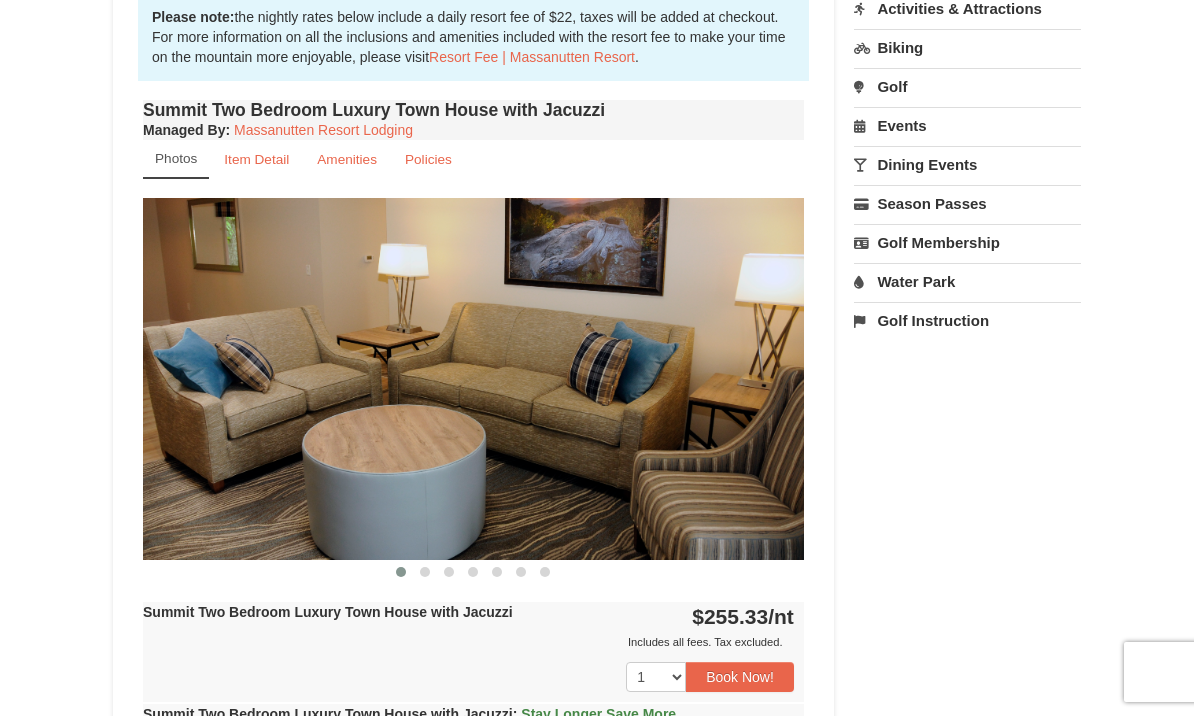 scroll, scrollTop: 600, scrollLeft: 0, axis: vertical 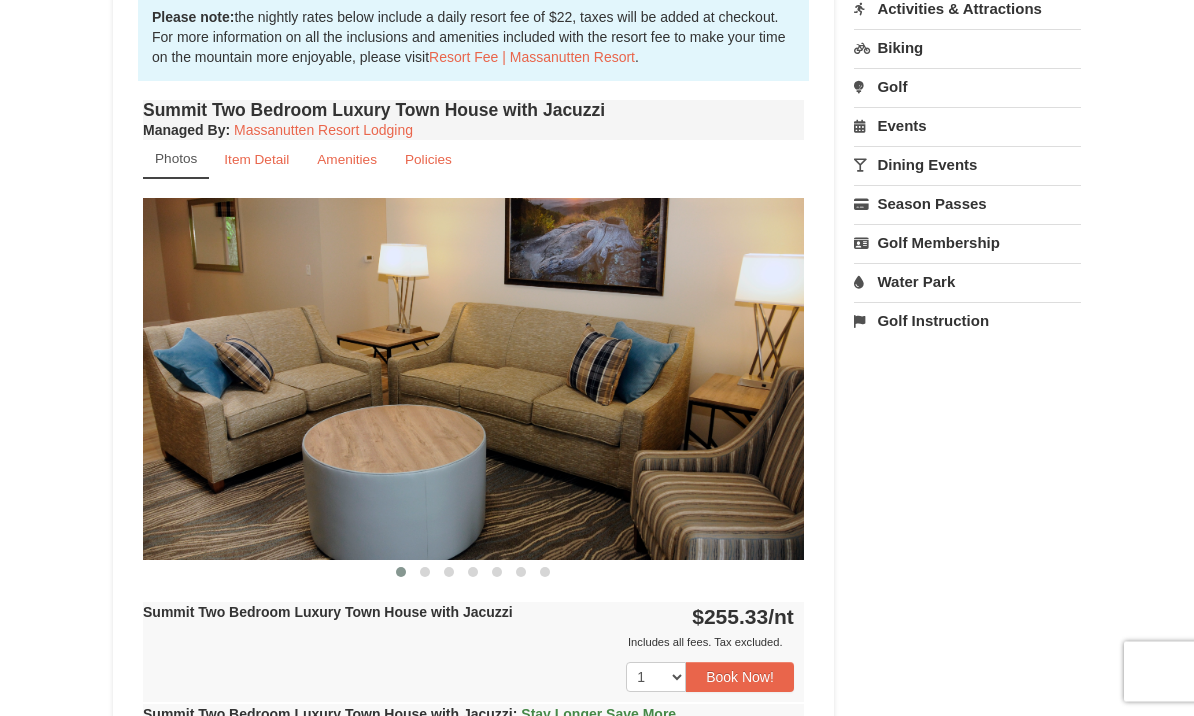 click on "Item Detail" at bounding box center (256, 160) 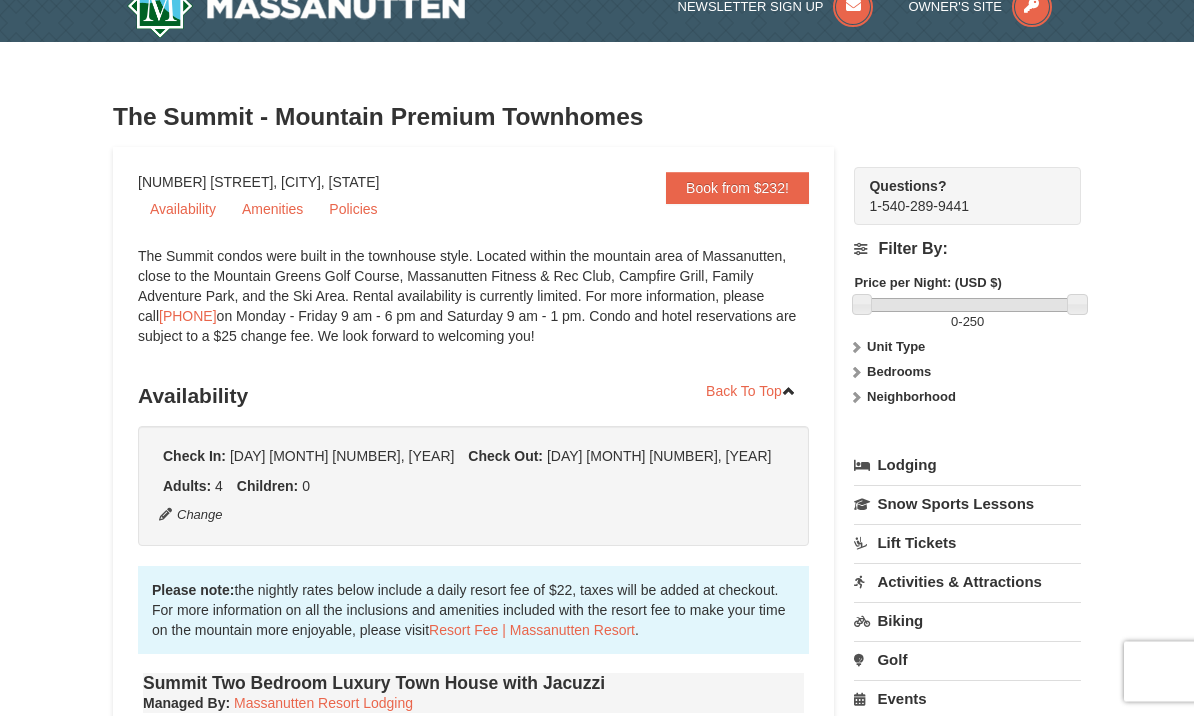 scroll, scrollTop: 0, scrollLeft: 0, axis: both 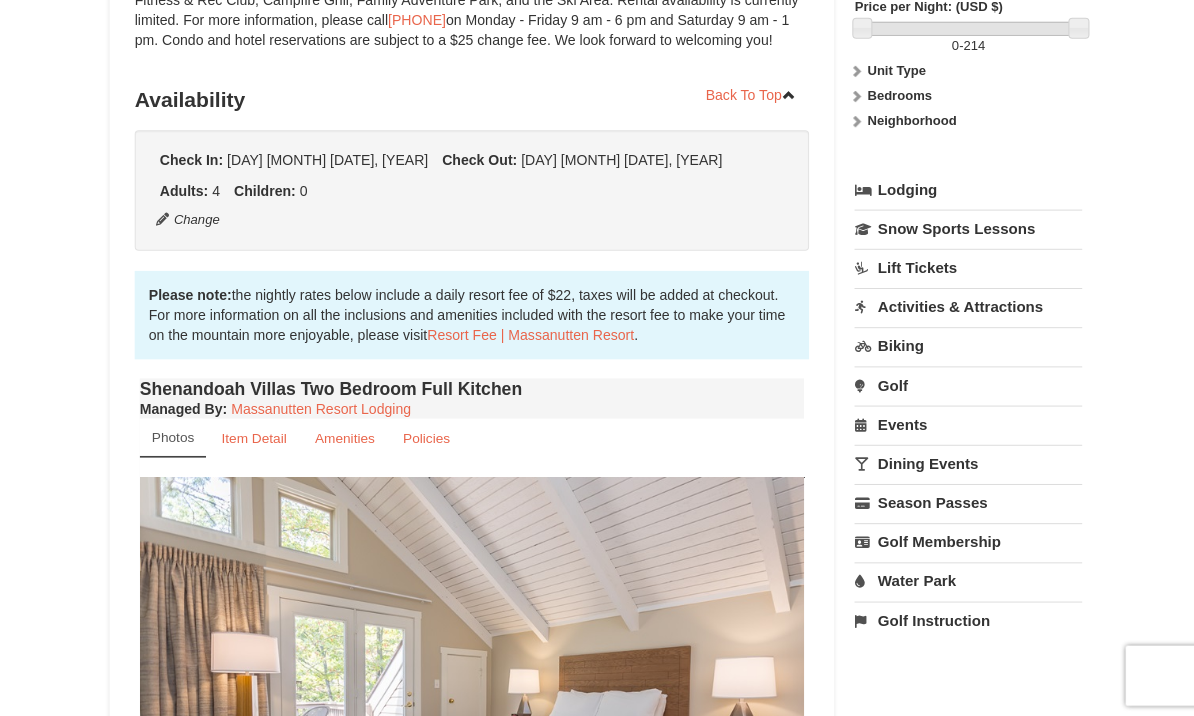 click on "Item Detail" at bounding box center (256, 435) 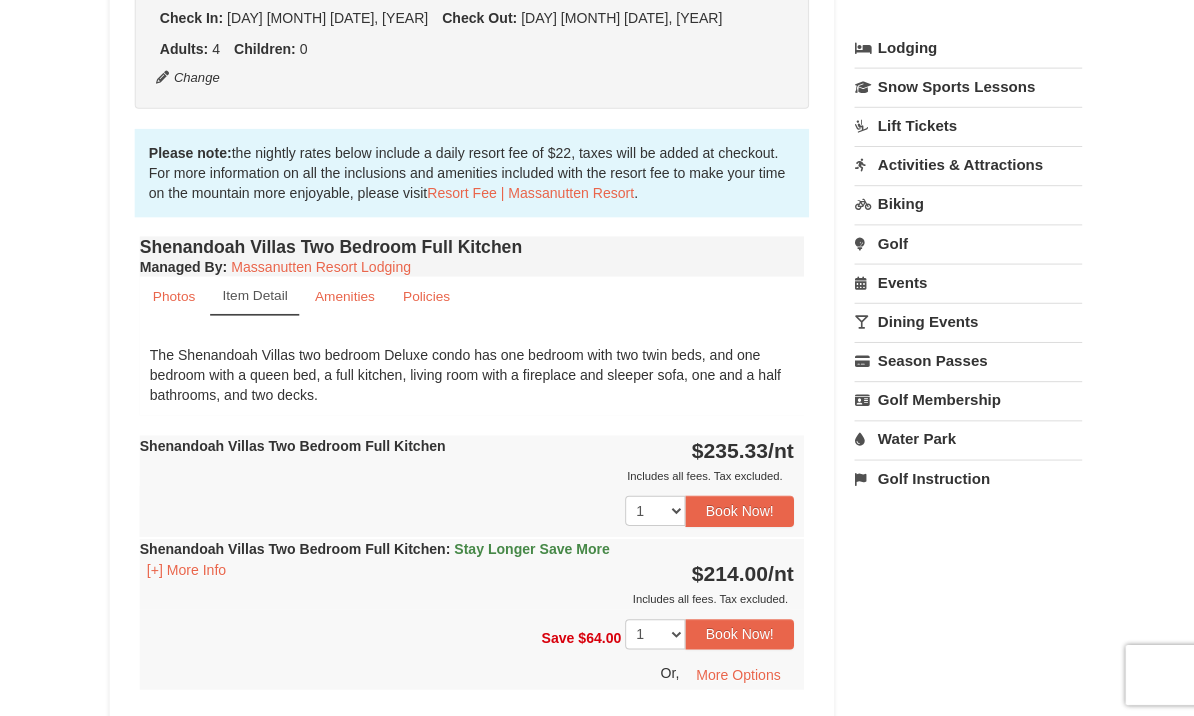 scroll, scrollTop: 479, scrollLeft: 0, axis: vertical 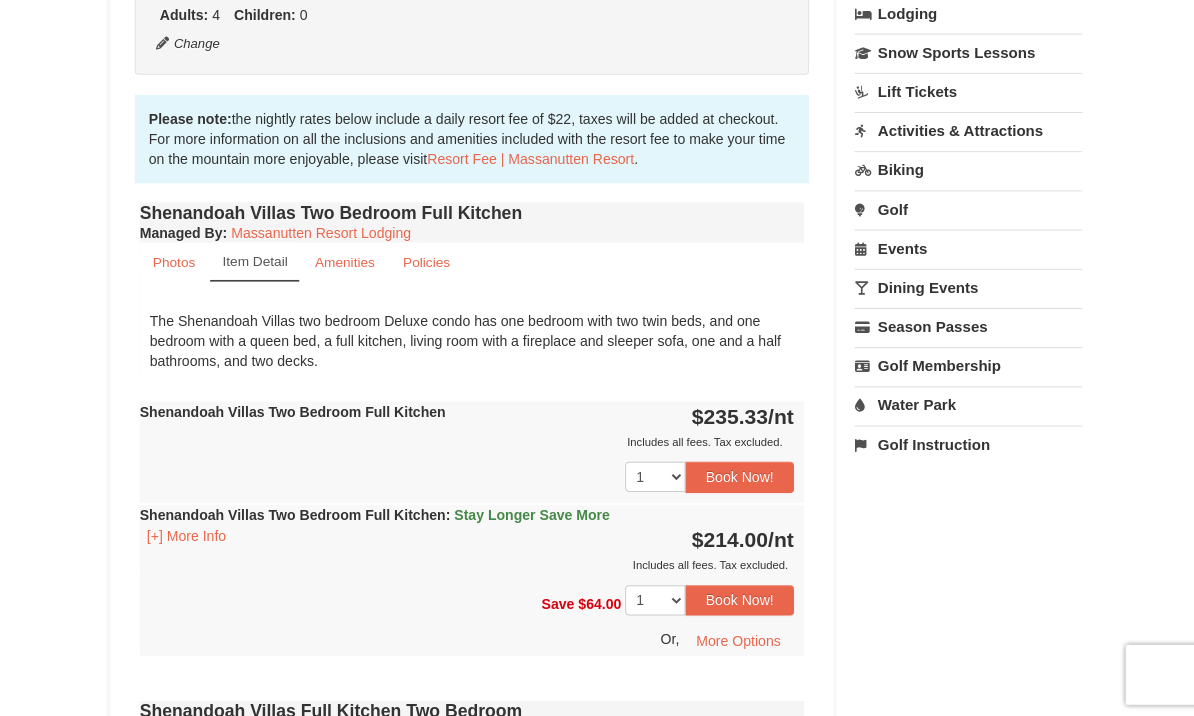 click on "Book from $214!
[NUMBER] [STREET],
Massanutten,
[STATE]
Availability
Amenities
Policies
Renovated Bedroom
Renovated Living & Dining Room
Renovated Bedroom
Renovated Living & Dining Room" at bounding box center [597, 1194] 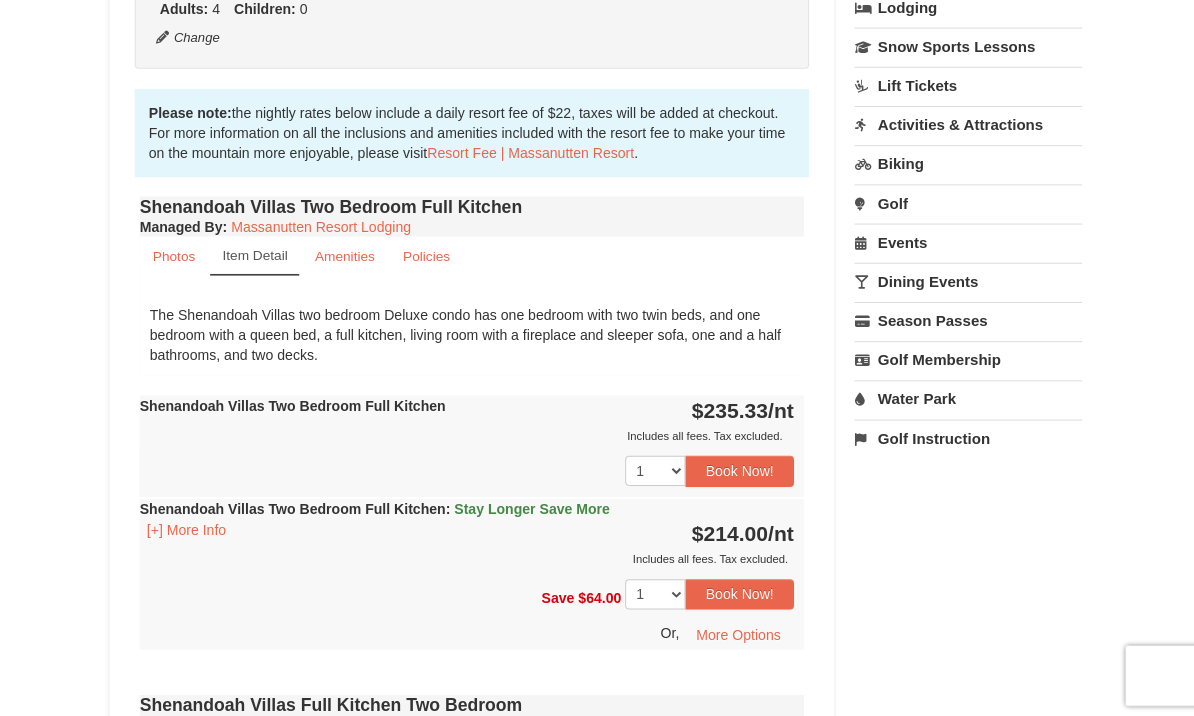 scroll, scrollTop: 478, scrollLeft: 0, axis: vertical 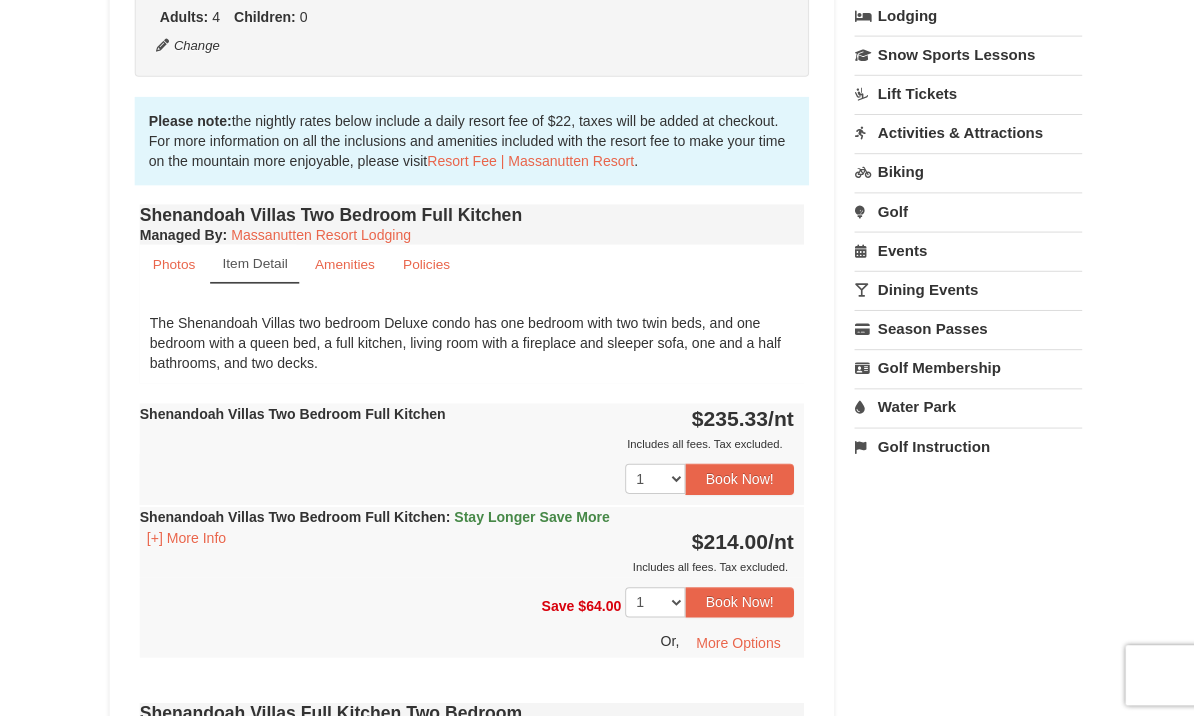 click on "Photos" at bounding box center (177, 262) 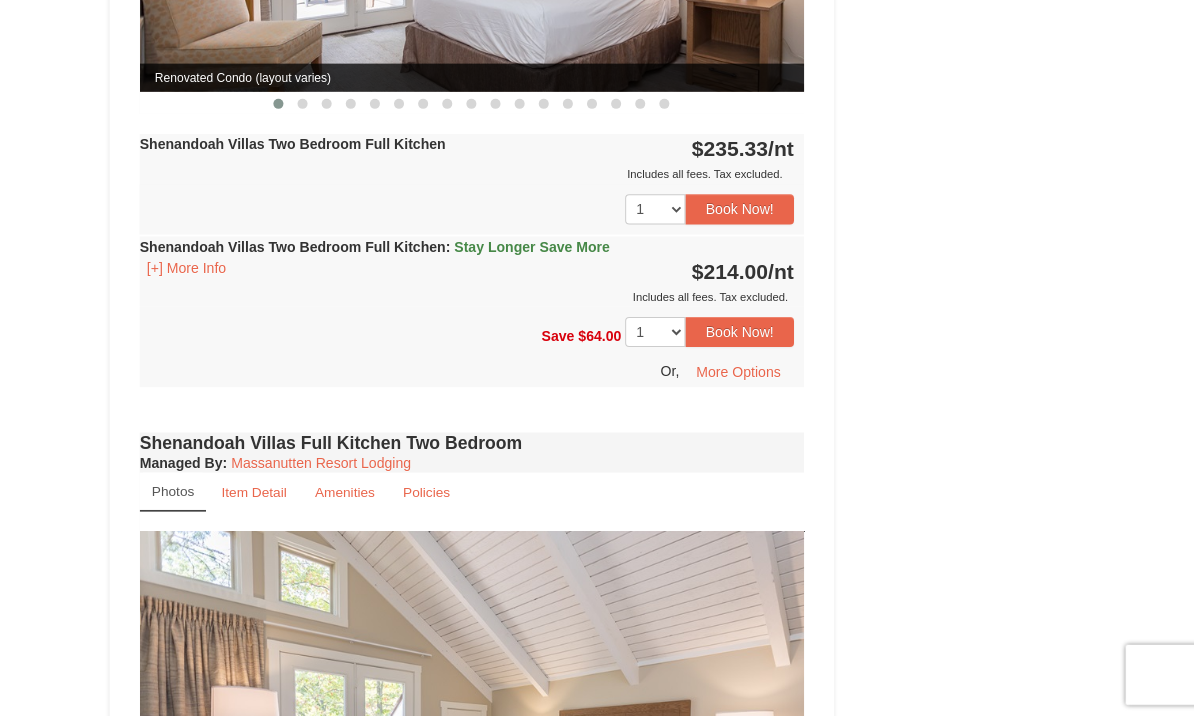 scroll, scrollTop: 1053, scrollLeft: 0, axis: vertical 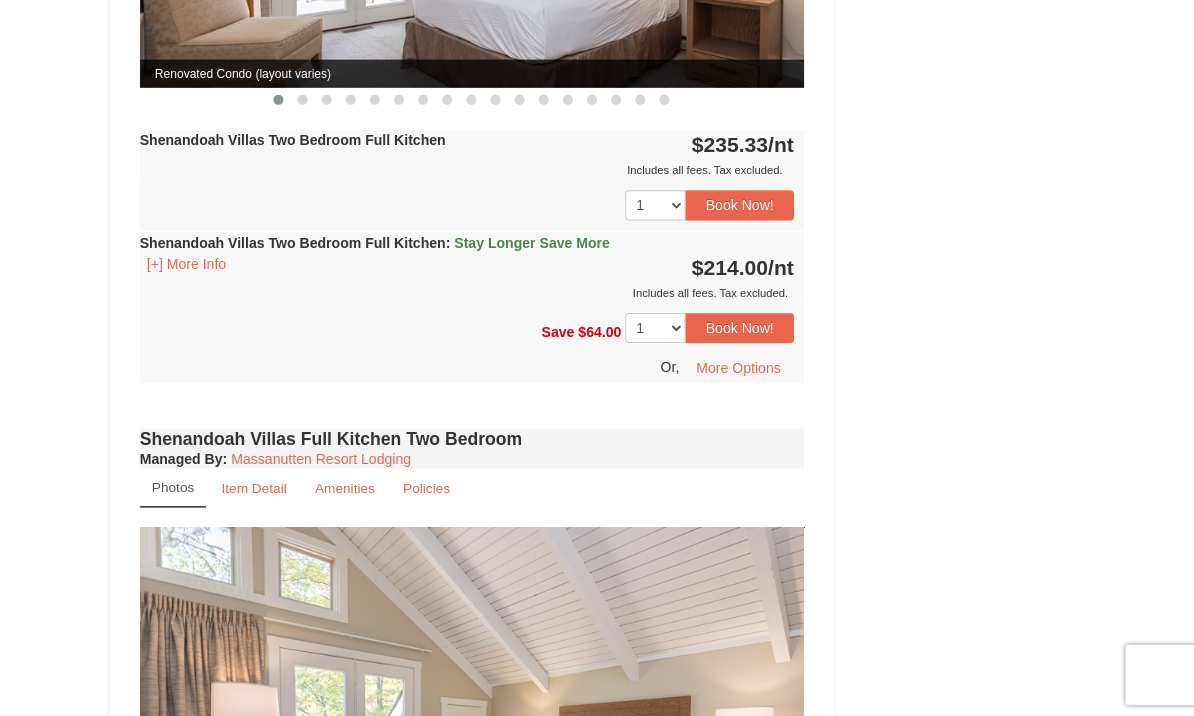 click on "Item Detail" at bounding box center (256, 486) 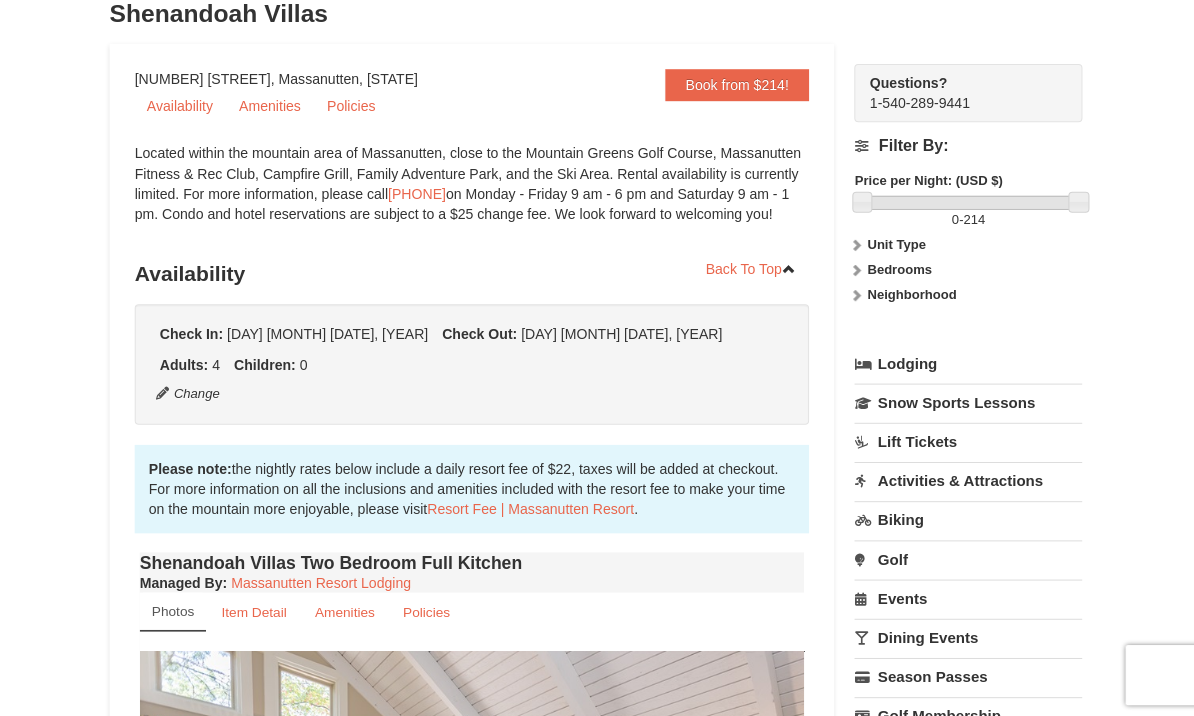 scroll, scrollTop: 0, scrollLeft: 0, axis: both 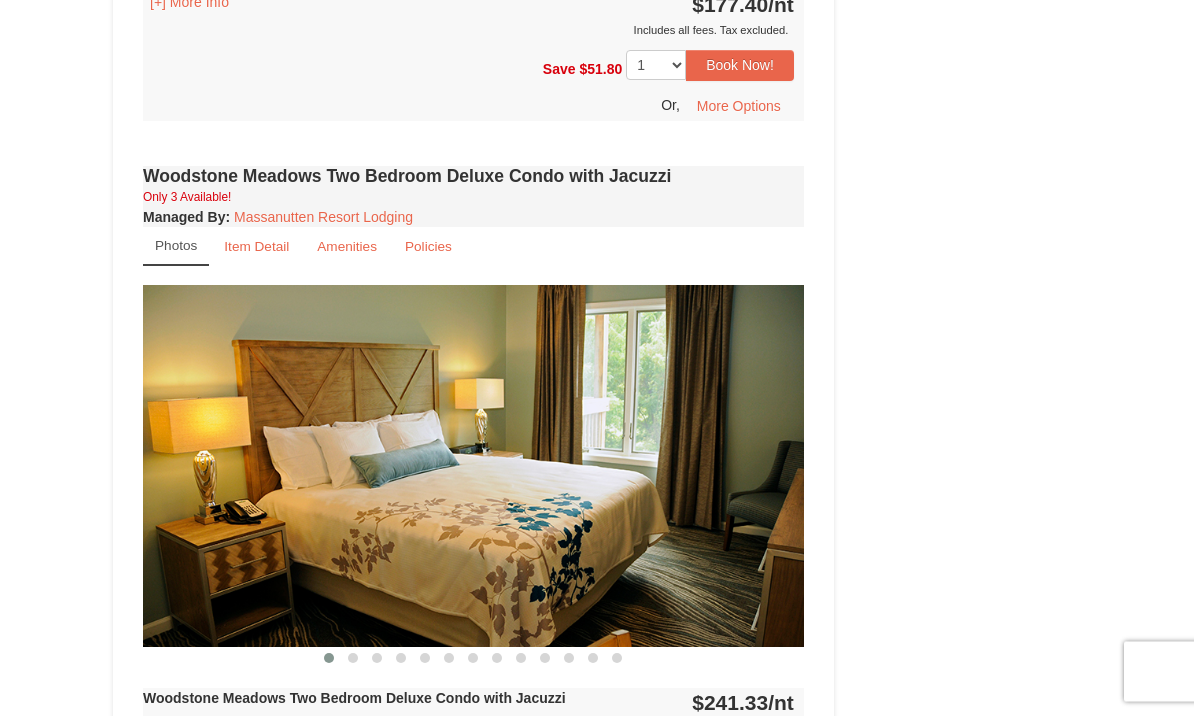 click on "Item Detail" at bounding box center [256, 247] 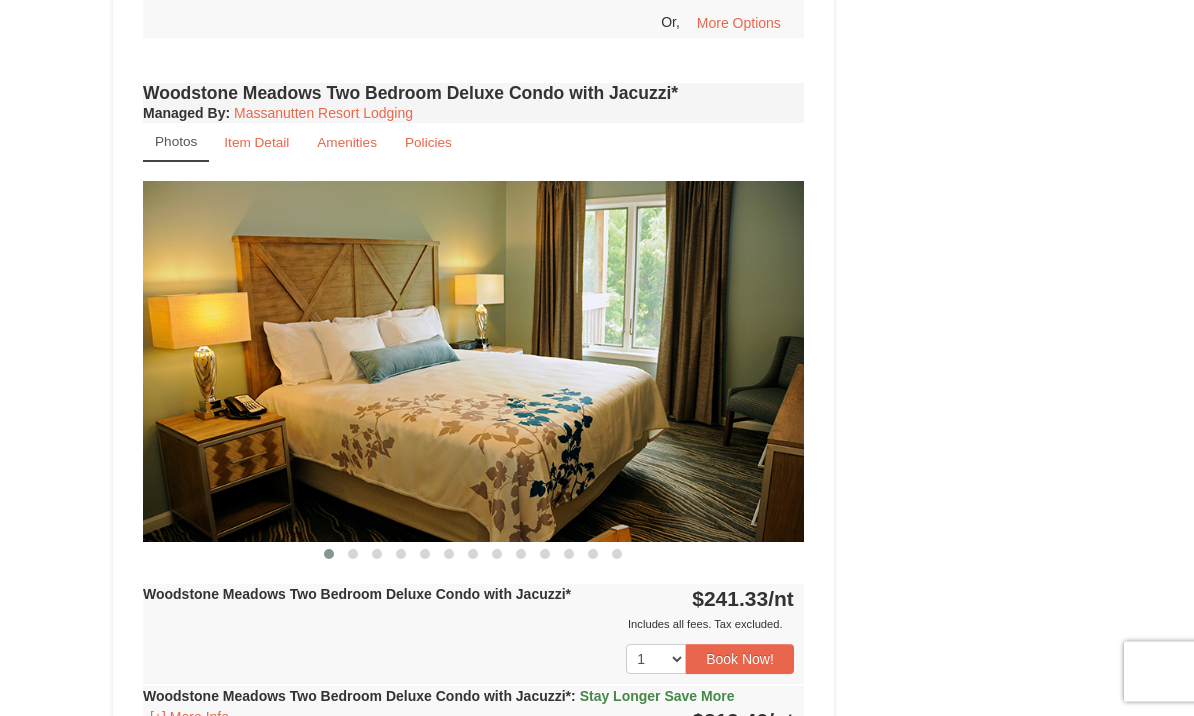 scroll, scrollTop: 3311, scrollLeft: 0, axis: vertical 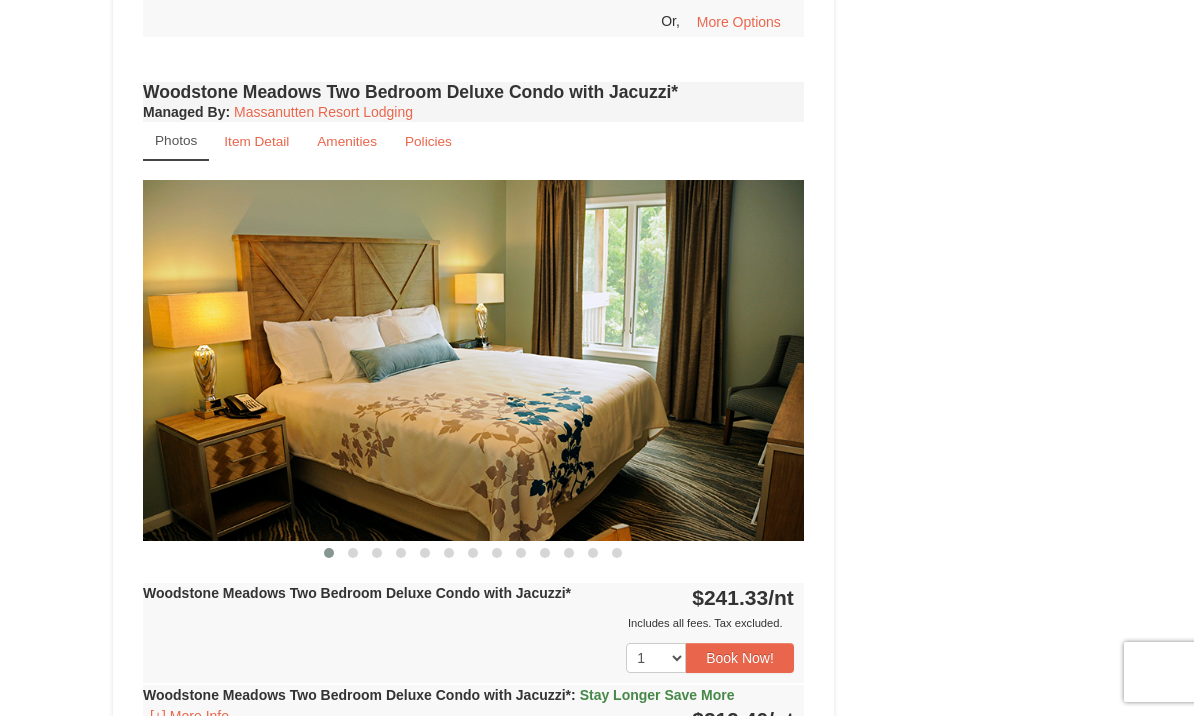 click at bounding box center [353, 553] 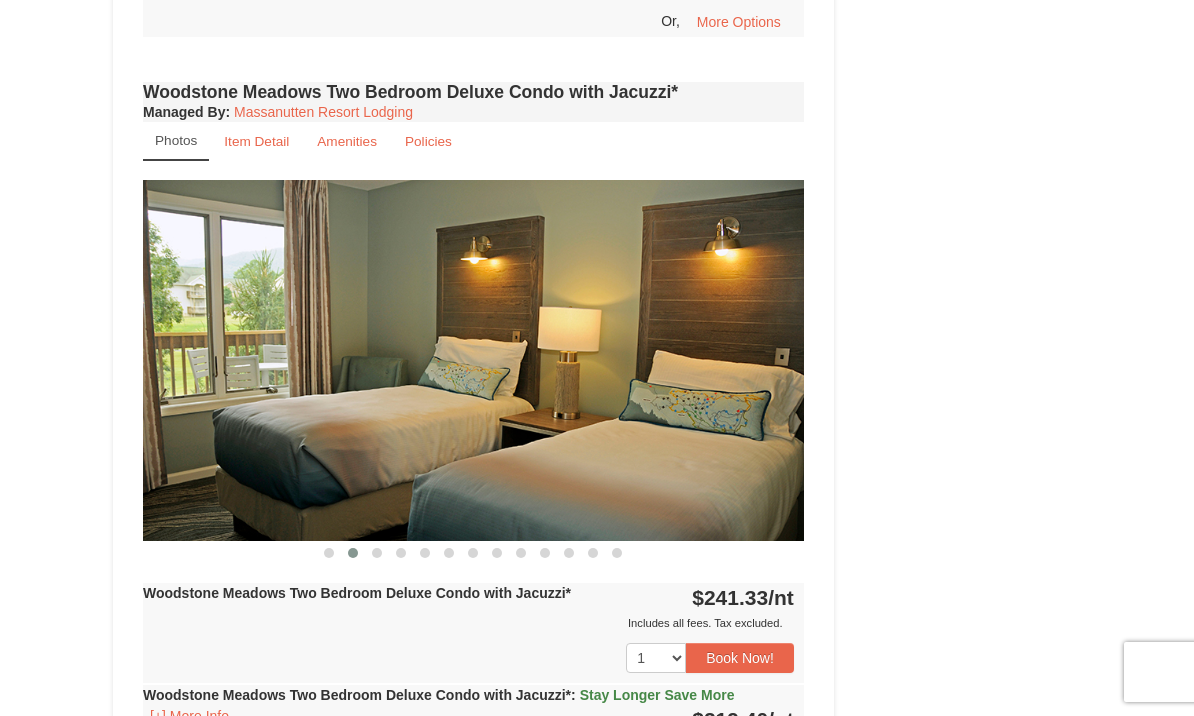 click at bounding box center [377, 553] 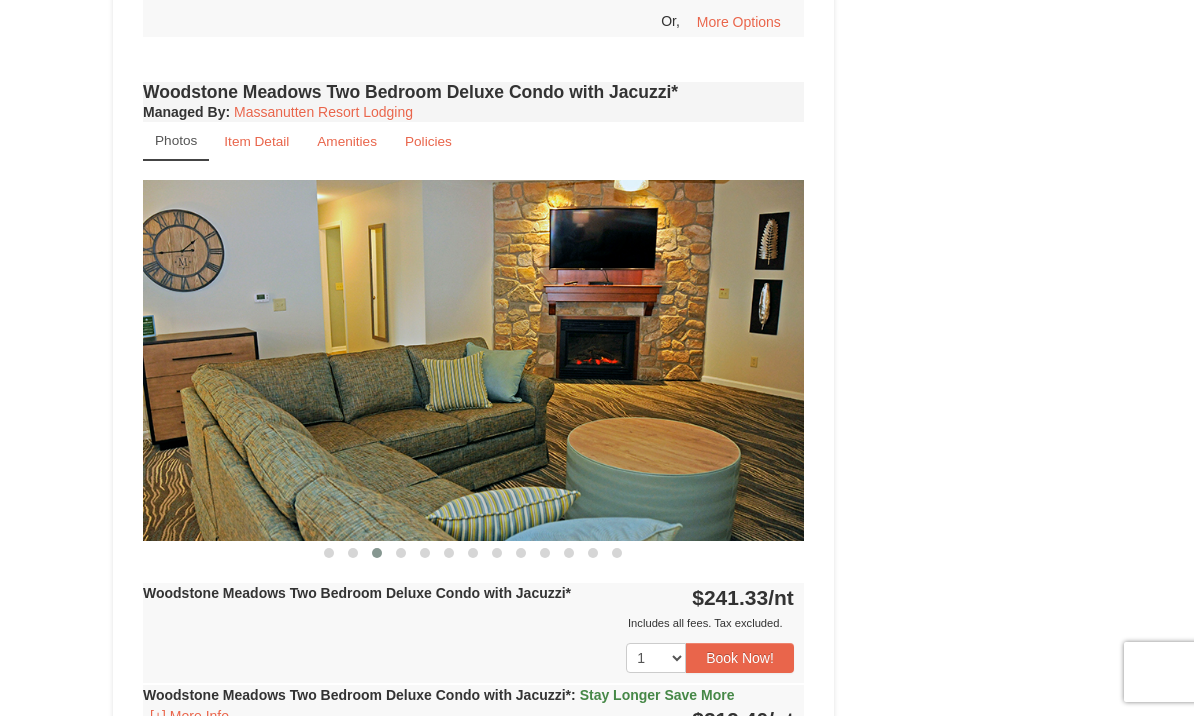 click at bounding box center (401, 553) 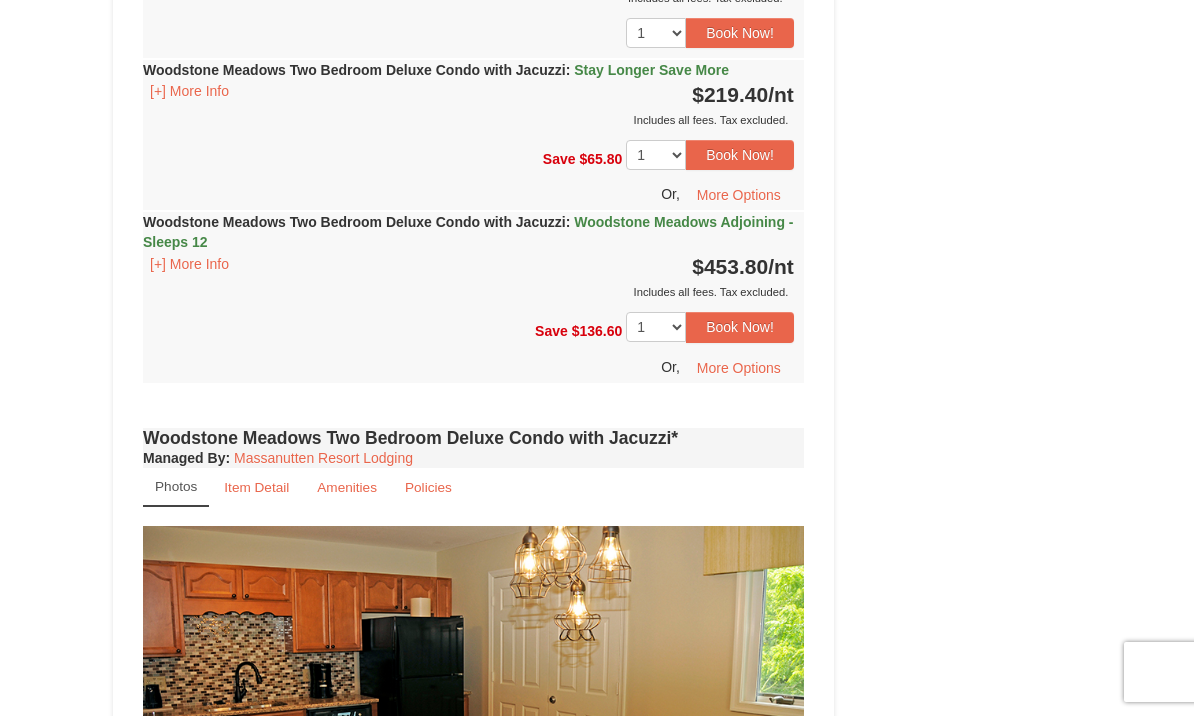 scroll, scrollTop: 2702, scrollLeft: 0, axis: vertical 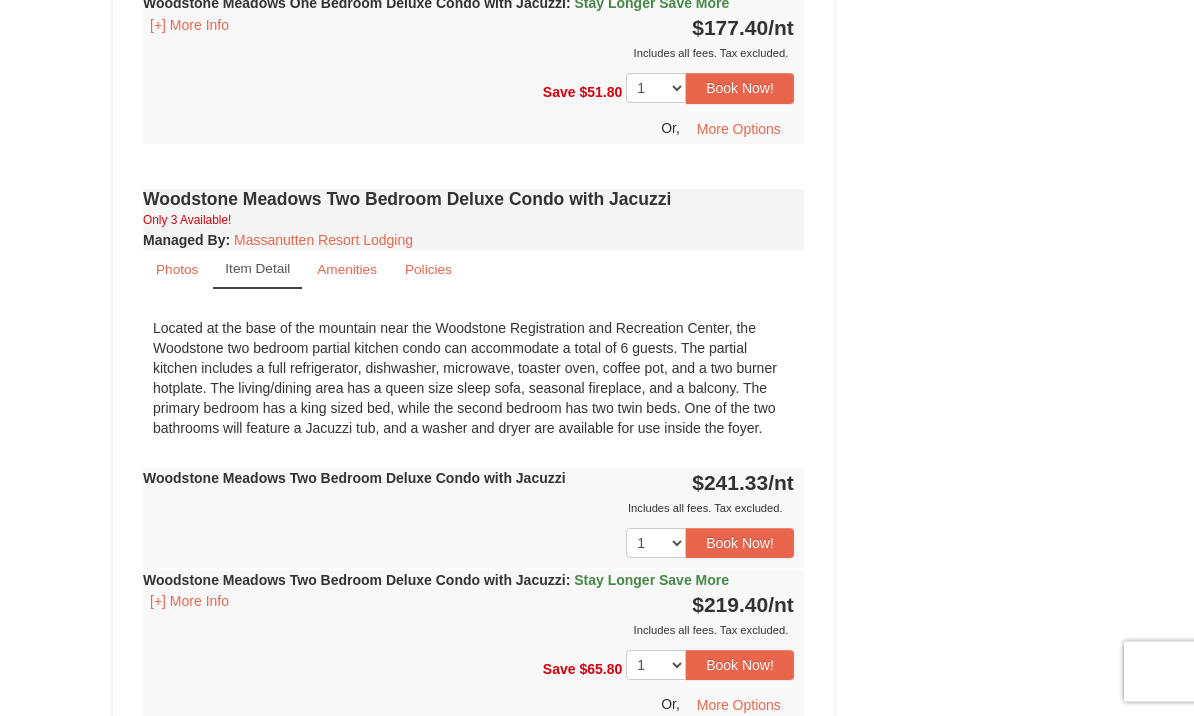 click on "Amenities" at bounding box center [347, 270] 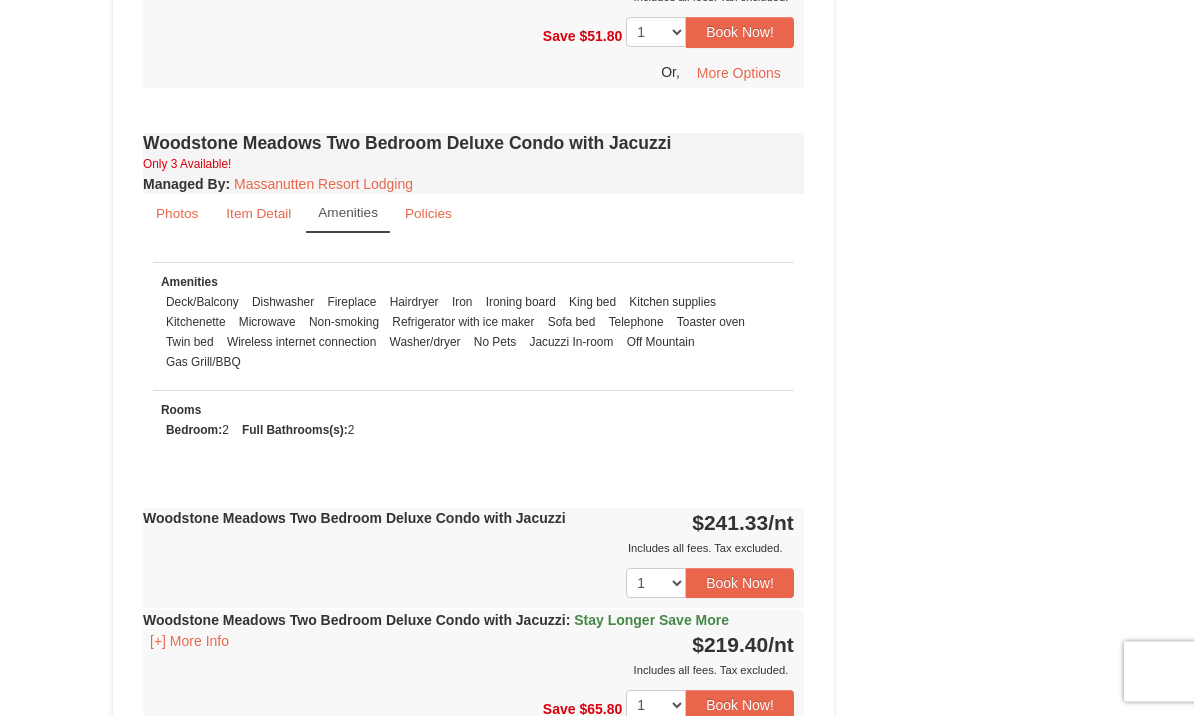 scroll, scrollTop: 2343, scrollLeft: 0, axis: vertical 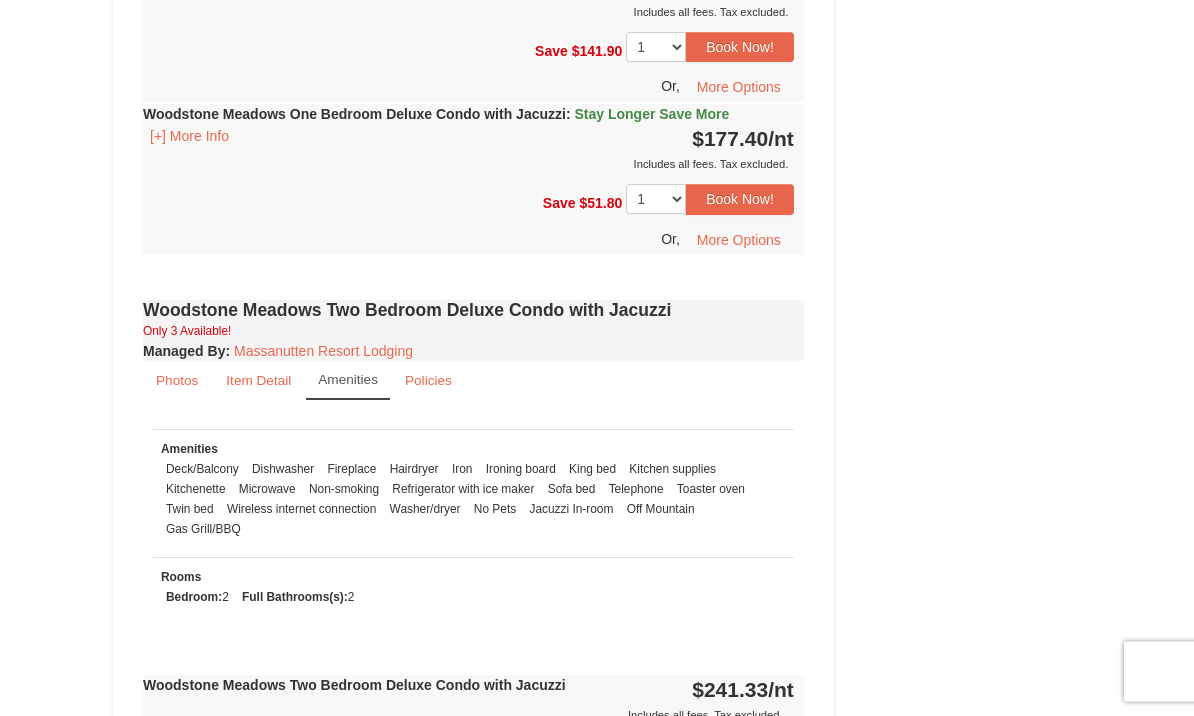 click on "Policies" at bounding box center [428, 381] 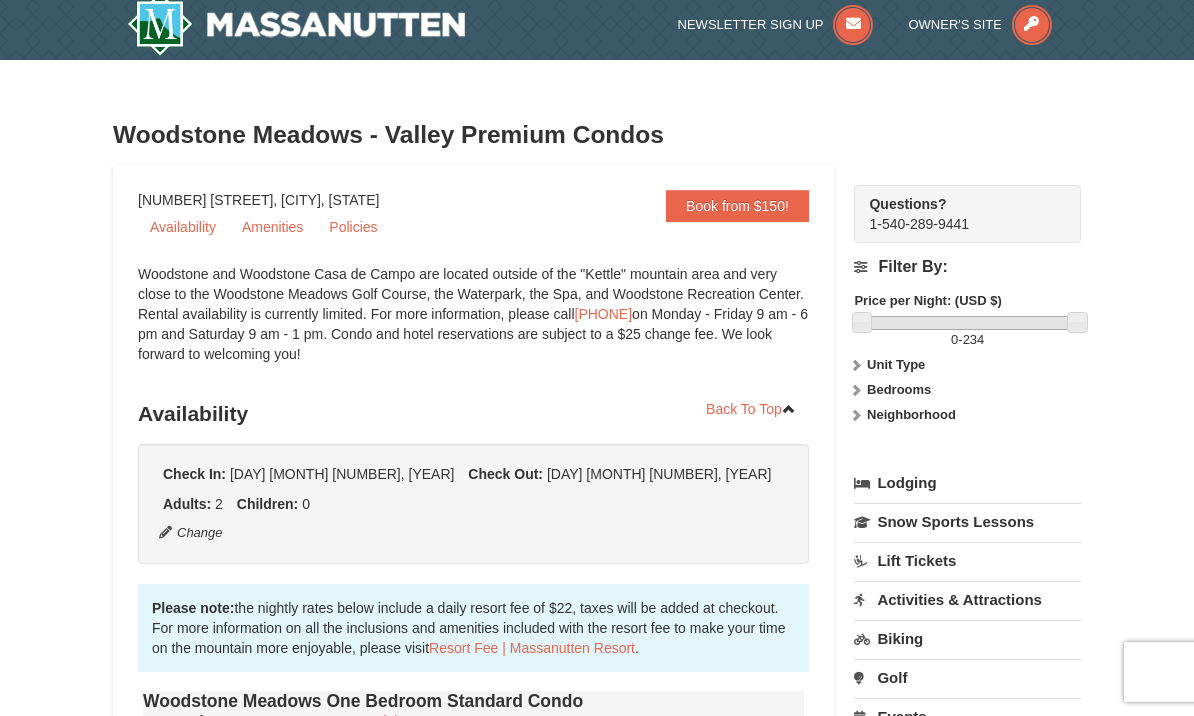 scroll, scrollTop: 0, scrollLeft: 0, axis: both 